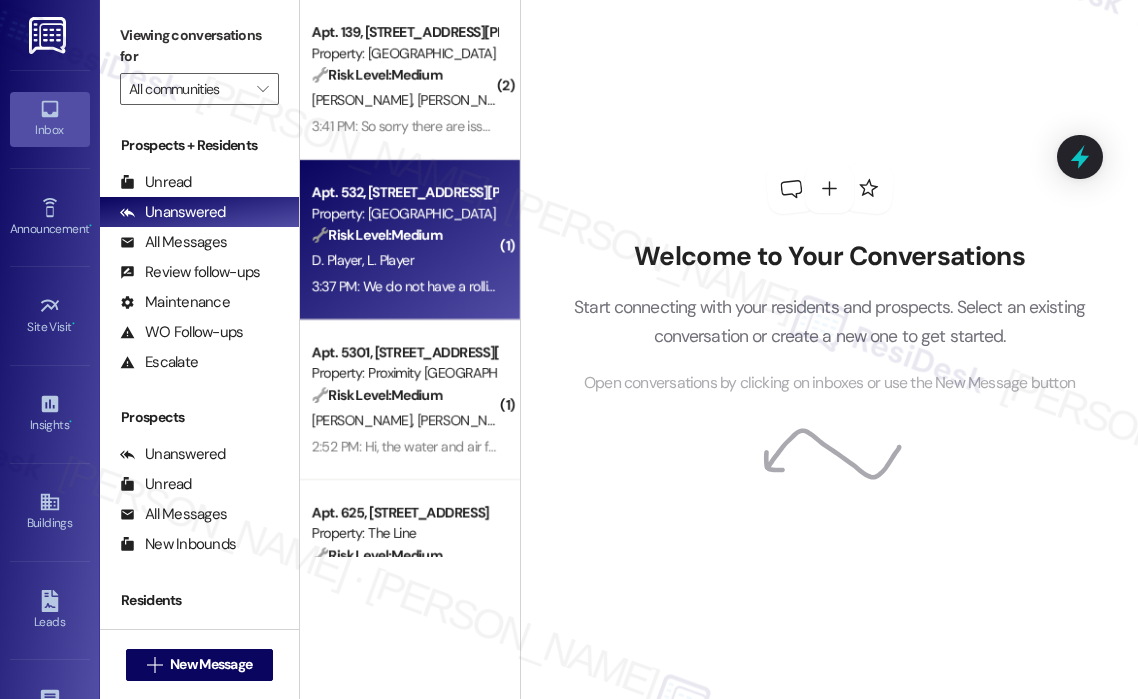 scroll, scrollTop: 0, scrollLeft: 0, axis: both 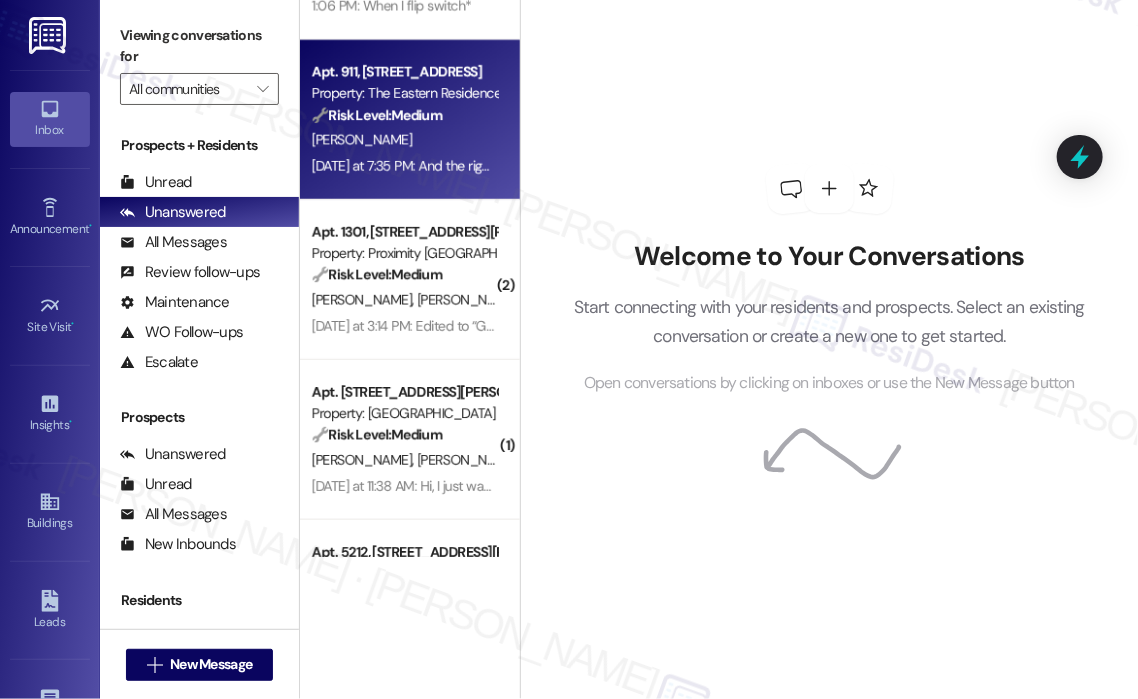 click on "[PERSON_NAME]" at bounding box center (404, 140) 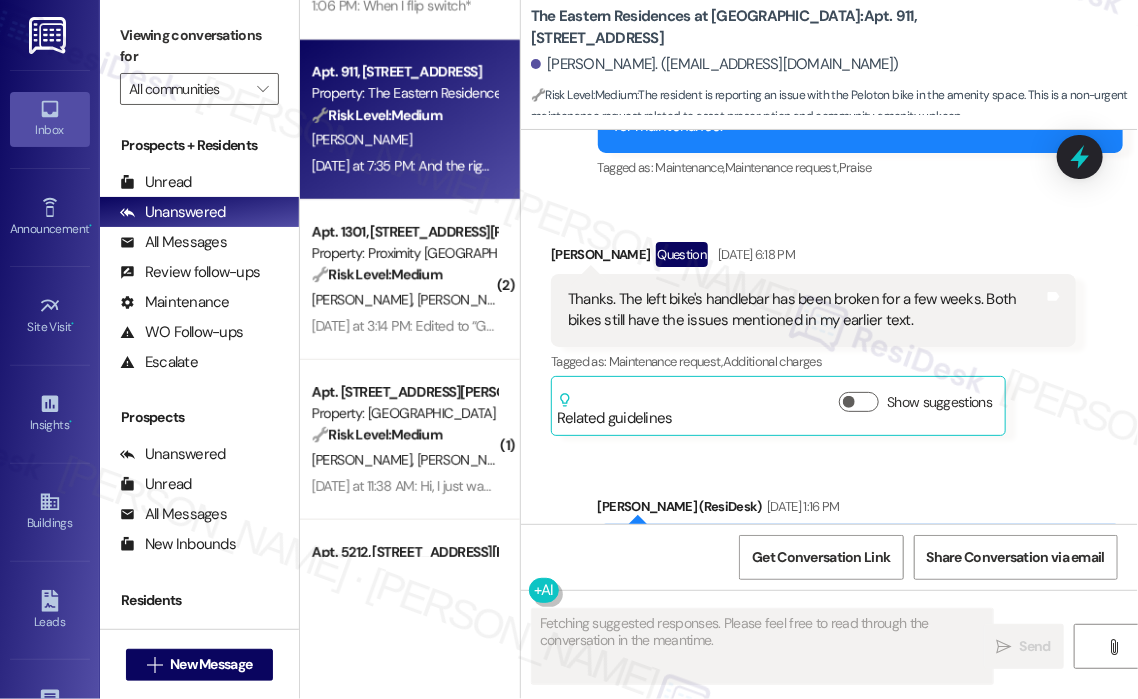 scroll, scrollTop: 3860, scrollLeft: 0, axis: vertical 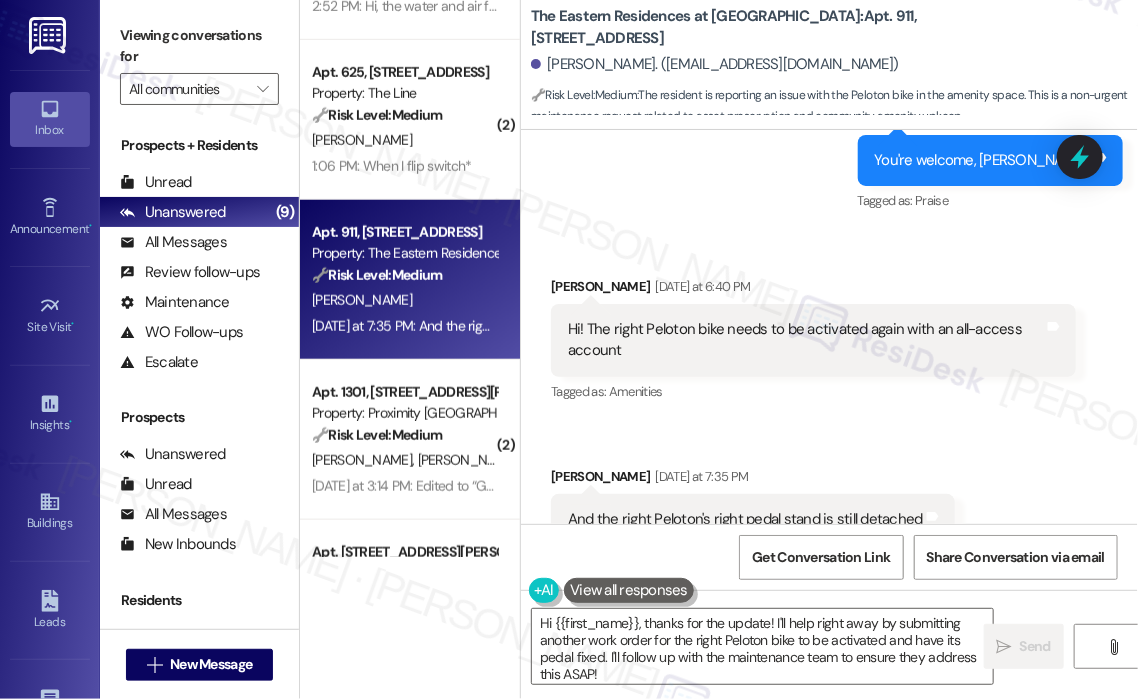 click on "Received via SMS [PERSON_NAME] [DATE] at 6:40 PM Hi! The right Peloton bike needs to be activated again with an all-access account  Tags and notes Tagged as:   Amenities Click to highlight conversations about Amenities" at bounding box center [813, 341] 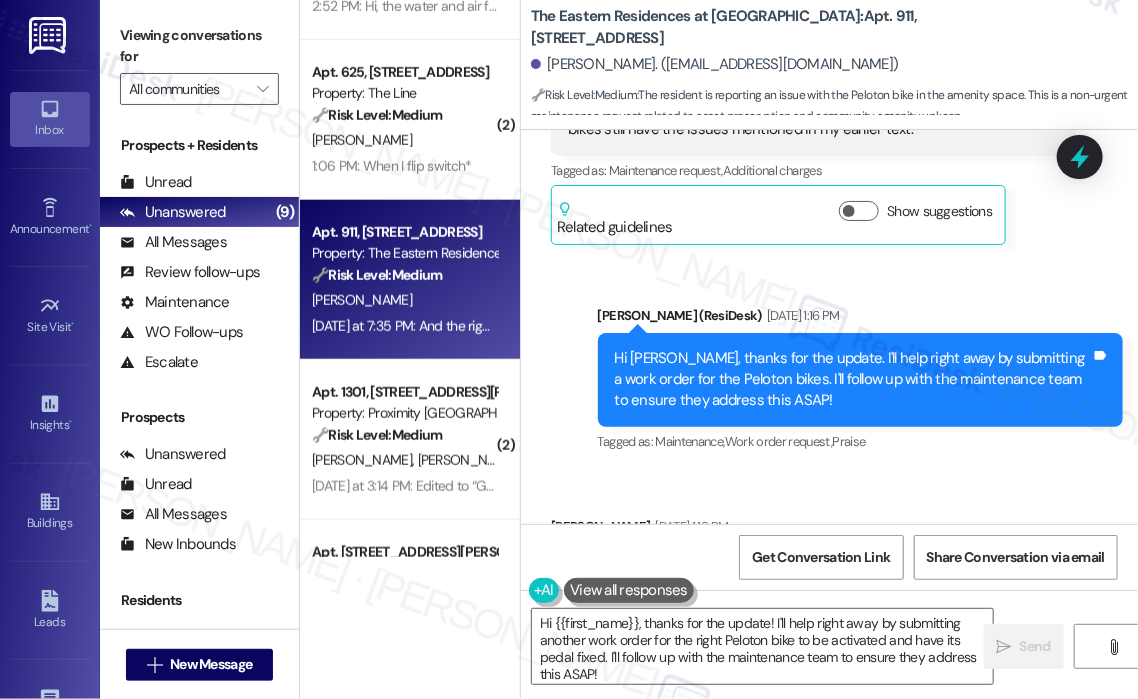scroll, scrollTop: 3367, scrollLeft: 0, axis: vertical 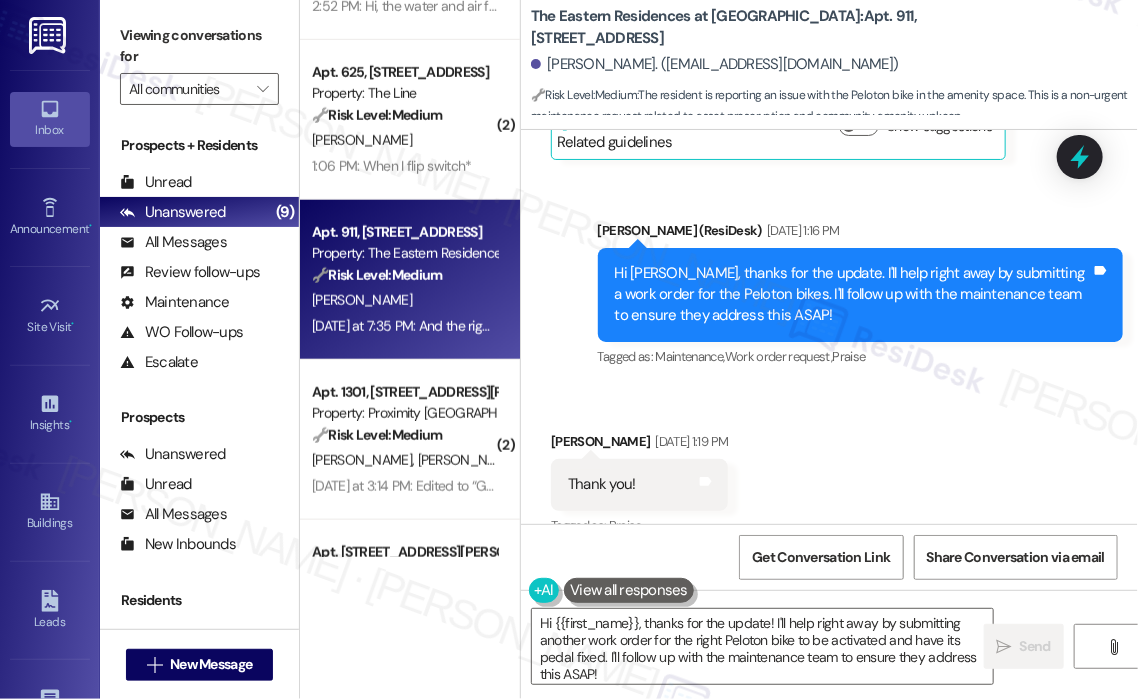 click on "[PERSON_NAME]. ([EMAIL_ADDRESS][DOMAIN_NAME])" at bounding box center [834, 65] 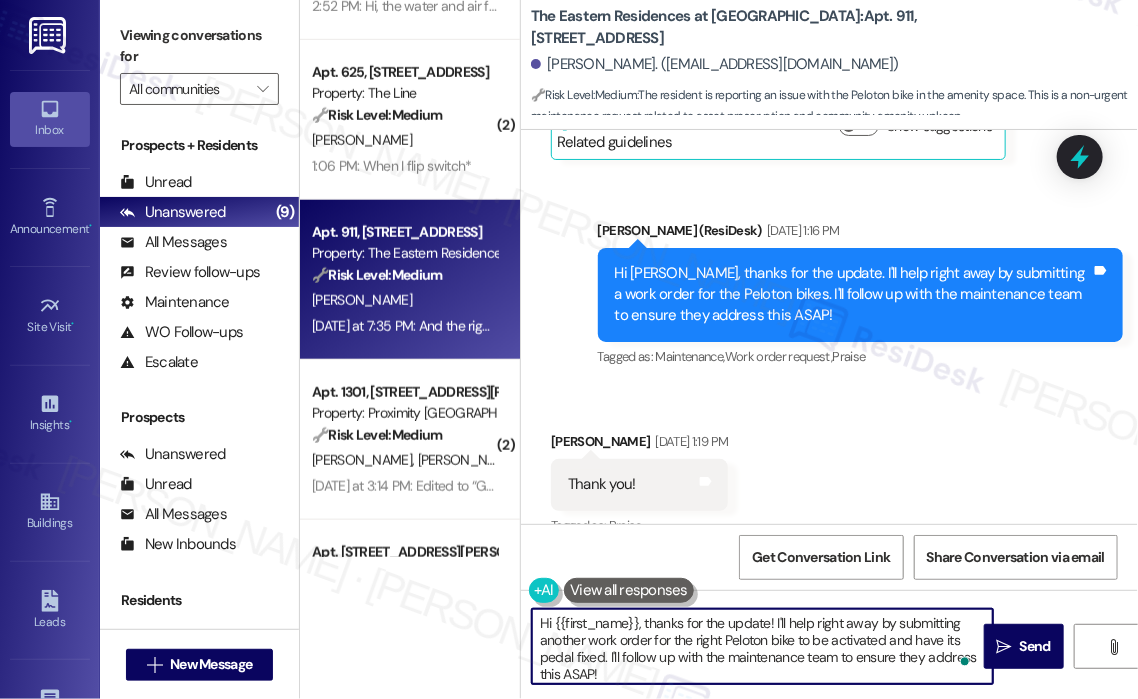 drag, startPoint x: 682, startPoint y: 672, endPoint x: 638, endPoint y: 624, distance: 65.11528 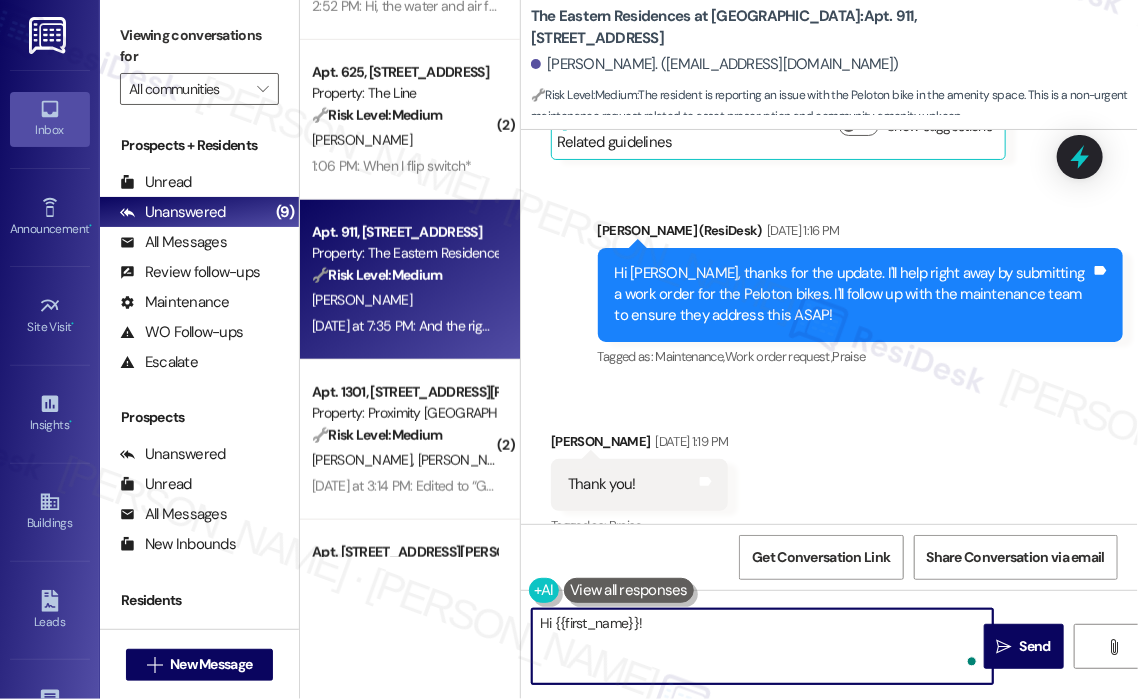 paste on "I just wanted to follow up—according to the work order, the Peloton bike was logged back in on [DATE]. When was the last time you were in the gym and noticed the issue? That’ll help us figure out if it’s still ongoing." 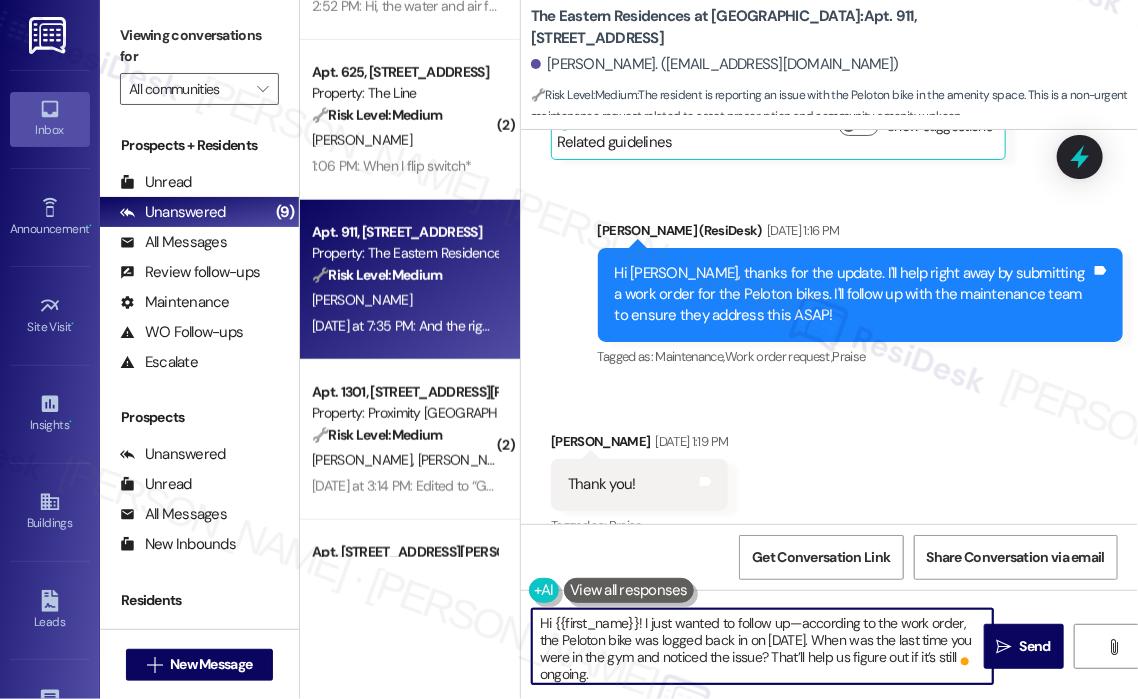 click on "Hi {{first_name}}! I just wanted to follow up—according to the work order, the Peloton bike was logged back in on [DATE]. When was the last time you were in the gym and noticed the issue? That’ll help us figure out if it’s still ongoing." at bounding box center (762, 646) 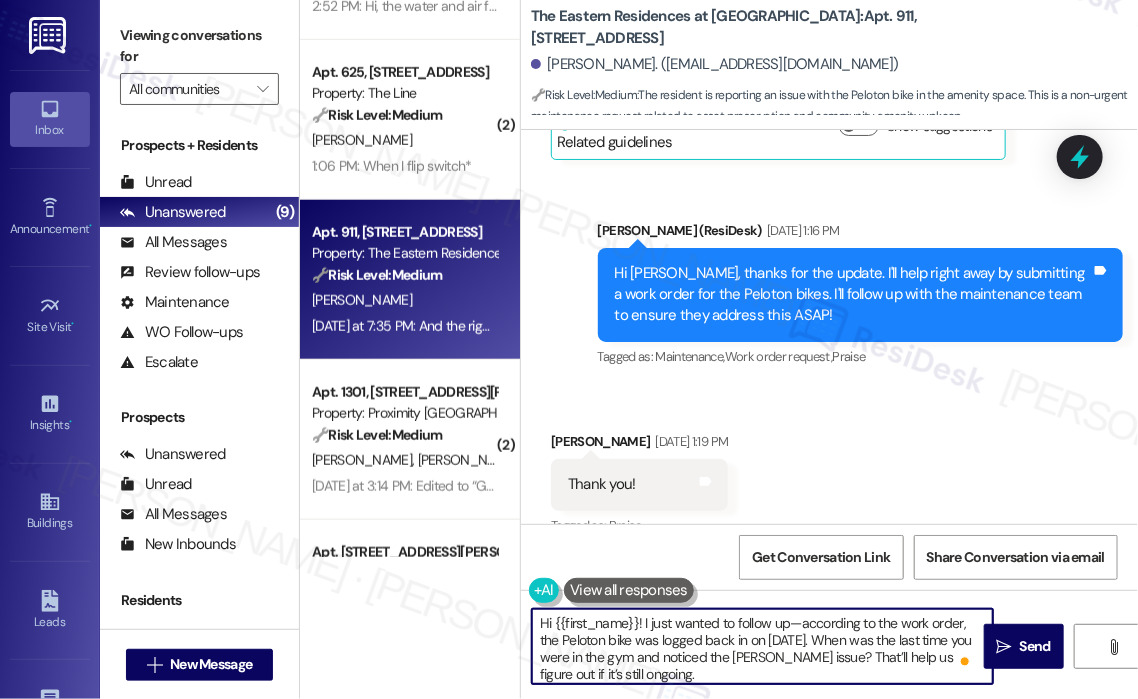 type on "Hi {{first_name}}! I just wanted to follow up—according to the work order, the Peloton bike was logged back in on [DATE]. When was the last time you were in the gym and noticed the same issue? That’ll help us figure out if it’s still ongoing." 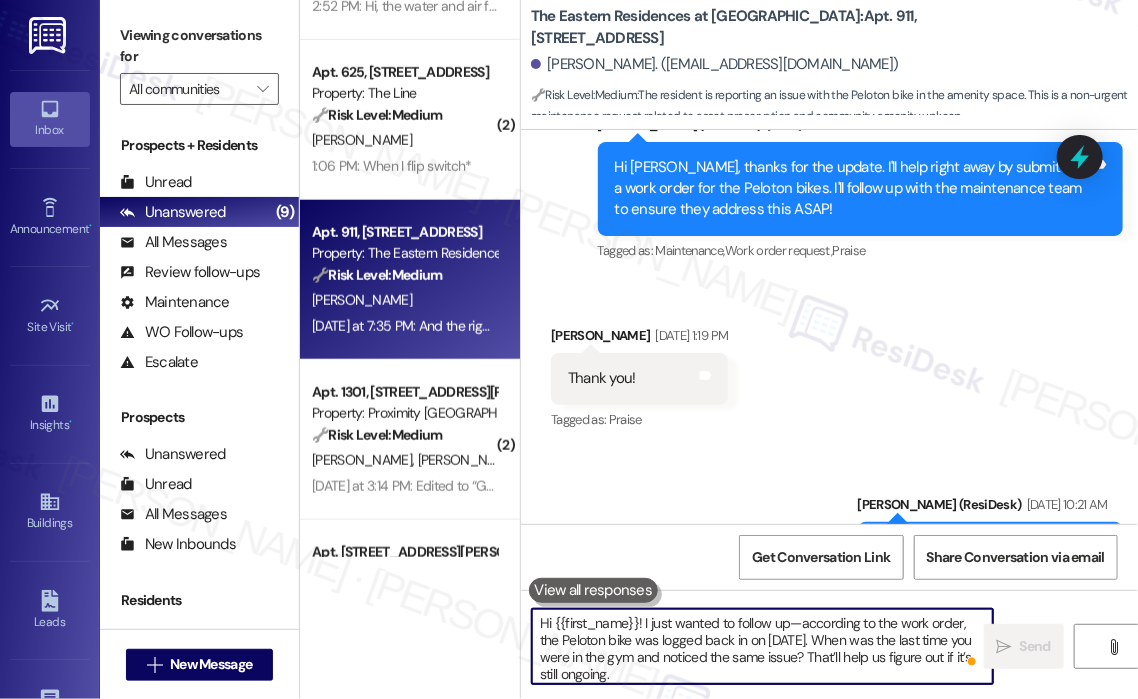 scroll, scrollTop: 3700, scrollLeft: 0, axis: vertical 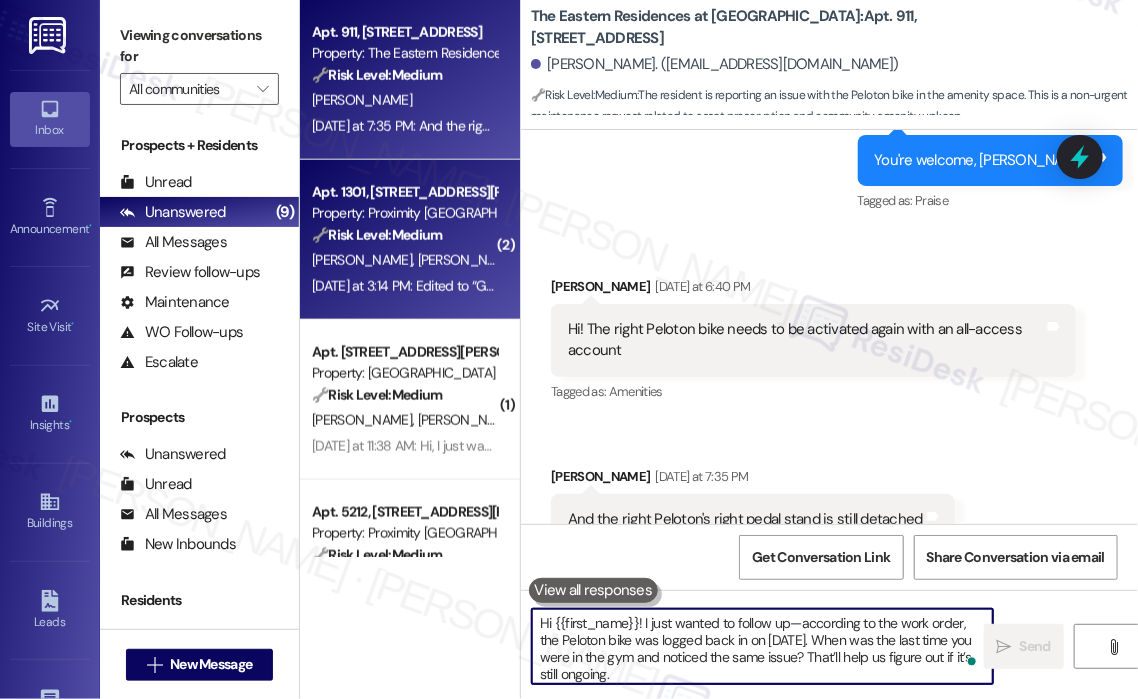 type 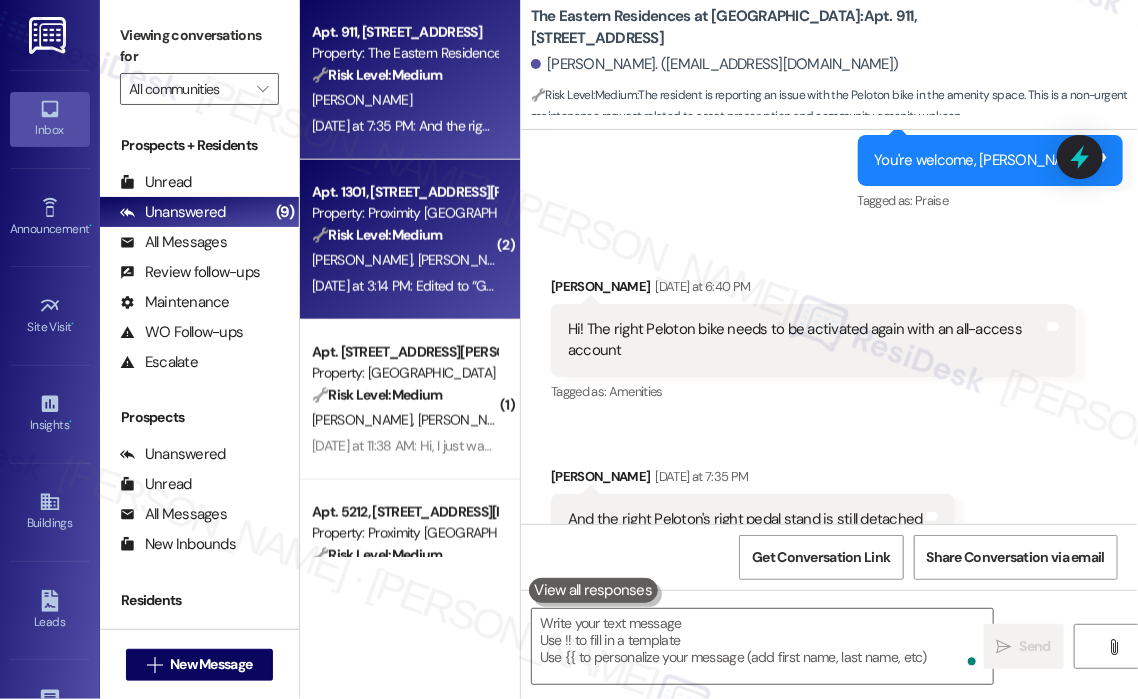 click on "🔧  Risk Level:  Medium The resident is inquiring about the process for their daughter and grandson to reside with them. This is a standard request related to lease terms and occupancy, and does not present any immediate risk or urgent need." at bounding box center [404, 235] 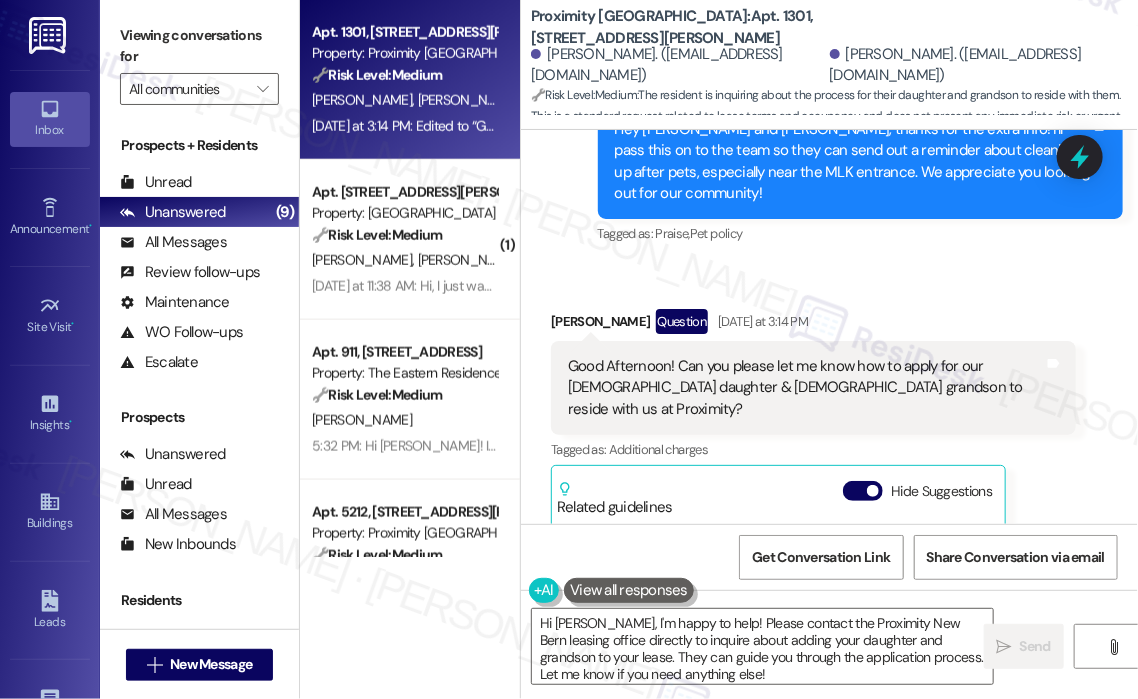 scroll, scrollTop: 2997, scrollLeft: 0, axis: vertical 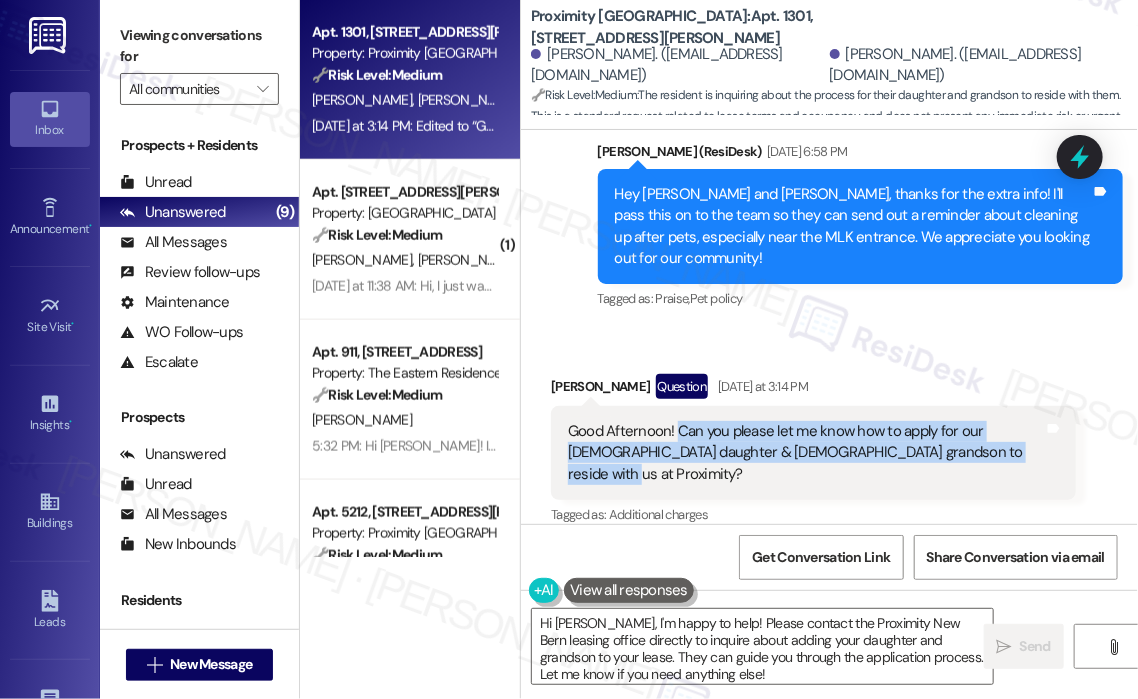 drag, startPoint x: 981, startPoint y: 388, endPoint x: 679, endPoint y: 370, distance: 302.53595 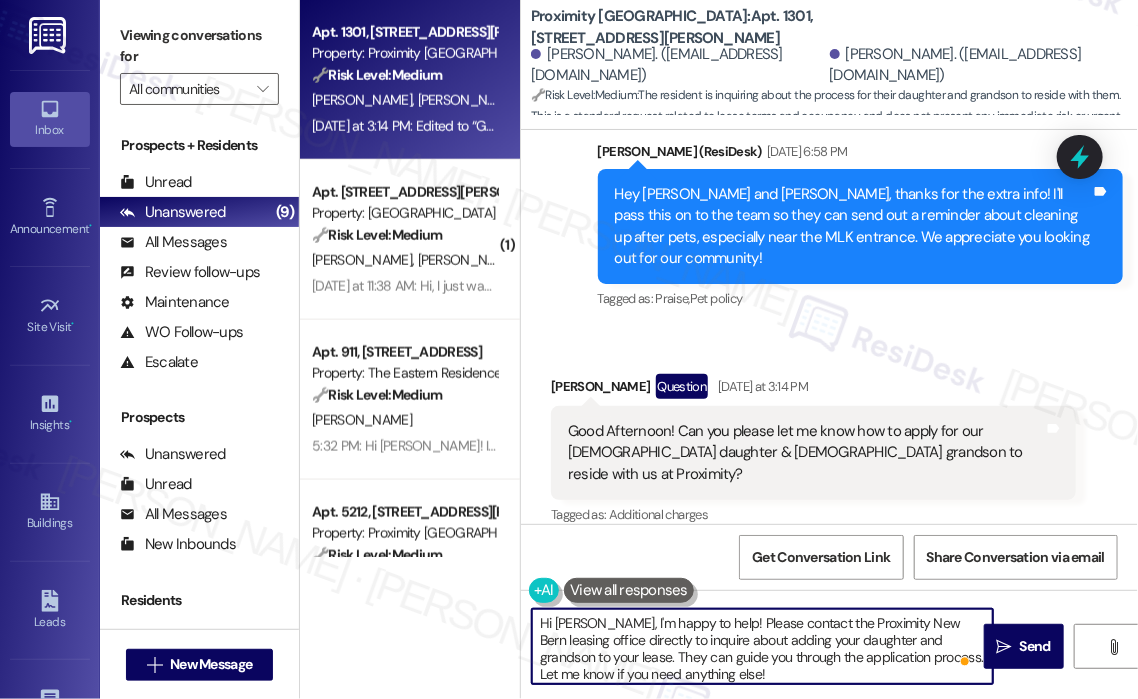 drag, startPoint x: 726, startPoint y: 667, endPoint x: 594, endPoint y: 625, distance: 138.52075 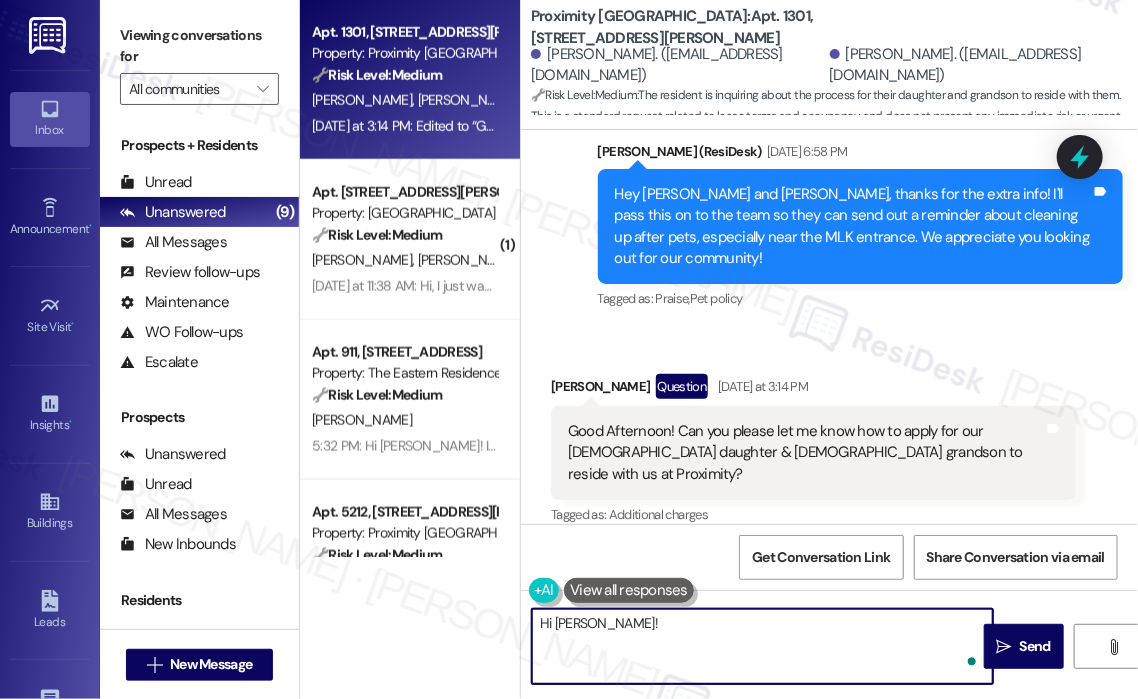 paste on "Thanks for reaching out! Just to clarify—are you looking to add your daughter and grandson as occupants to your current lease, or would they need to go through the application process as well? I’ll check with the leasing team on the right steps once I have a bit more detail." 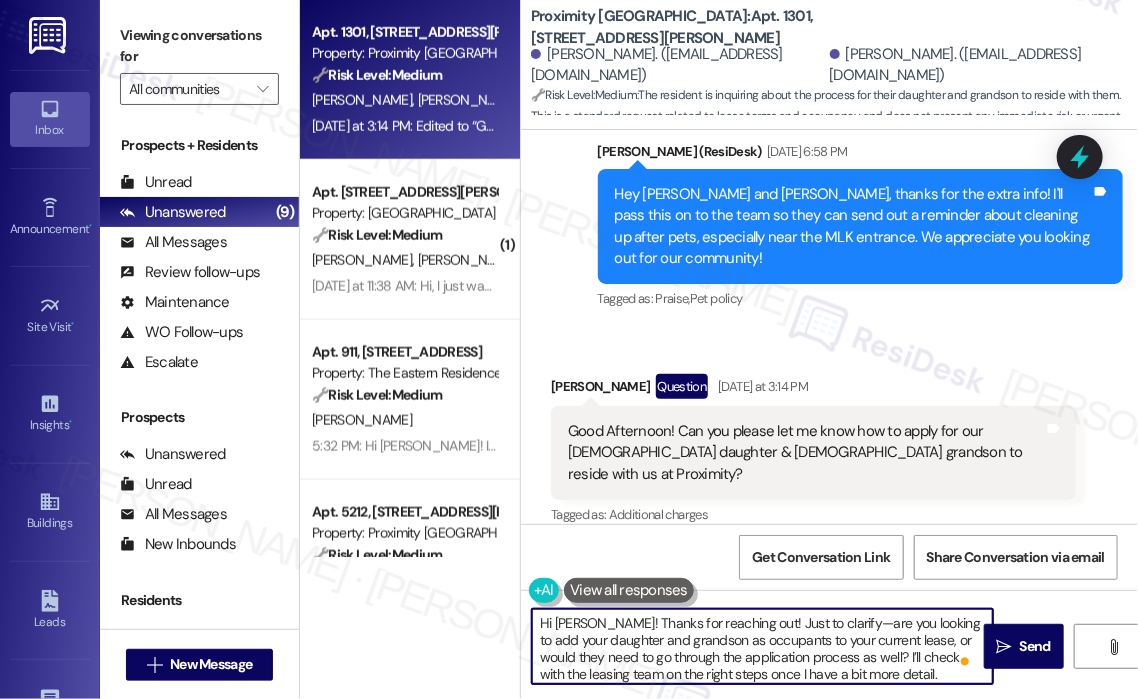 click on "Hi [PERSON_NAME]! Thanks for reaching out! Just to clarify—are you looking to add your daughter and grandson as occupants to your current lease, or would they need to go through the application process as well? I’ll check with the leasing team on the right steps once I have a bit more detail." at bounding box center (762, 646) 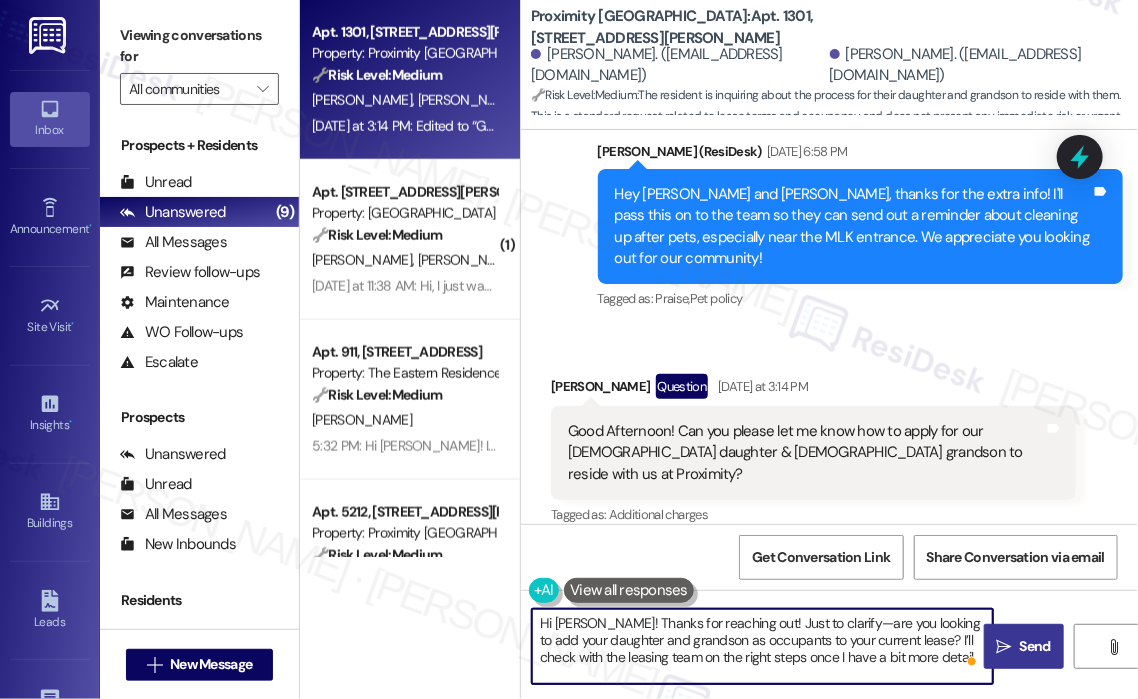 type on "Hi [PERSON_NAME]! Thanks for reaching out! Just to clarify—are you looking to add your daughter and grandson as occupants to your current lease? I’ll check with the leasing team on the right steps once I have a bit more detail." 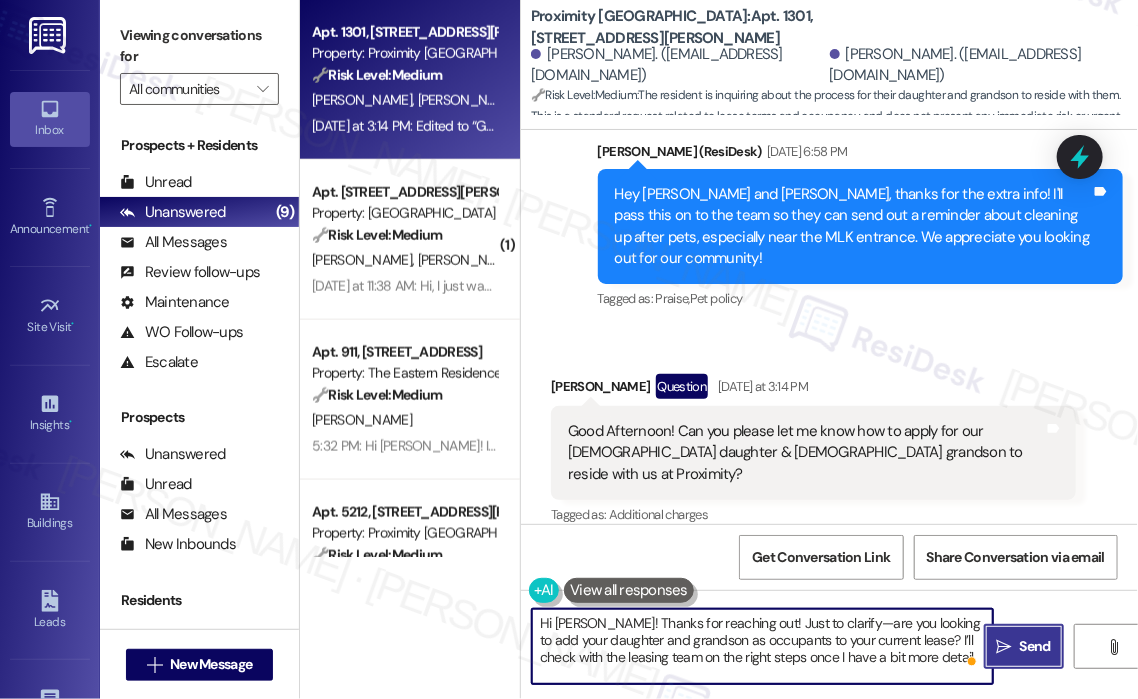 click on "Send" at bounding box center (1035, 646) 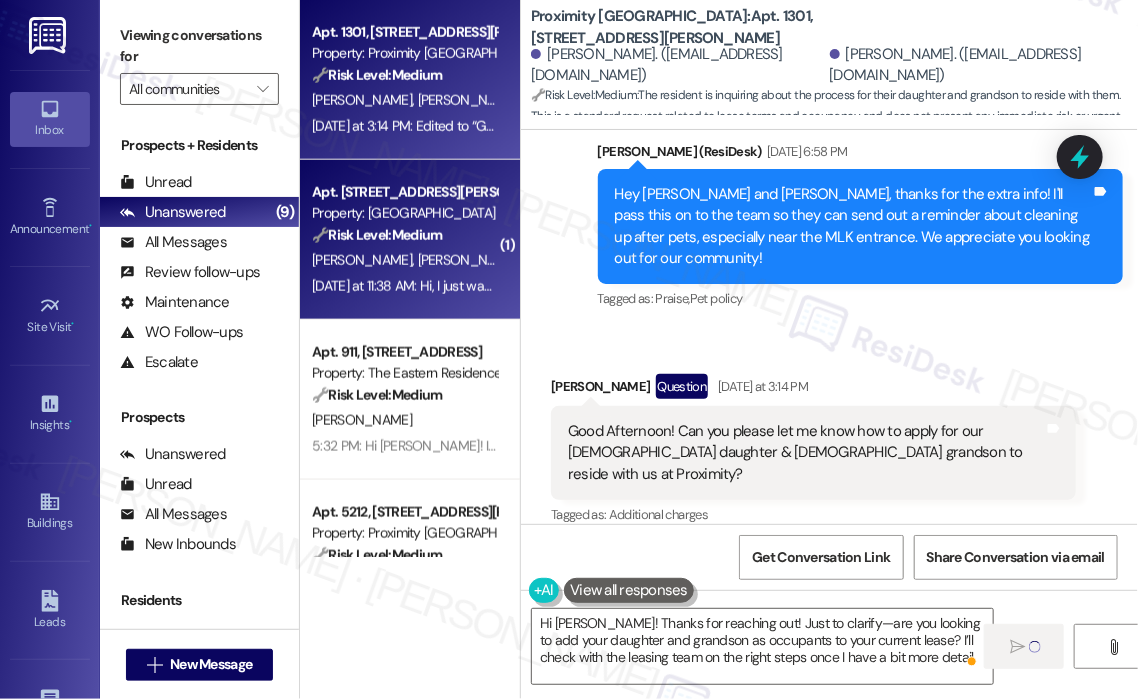 click on "🔧  Risk Level:  Medium The resident is following up on a cleaning service, likely requested or scheduled previously. This is a non-urgent request to confirm the service was completed." at bounding box center [404, 235] 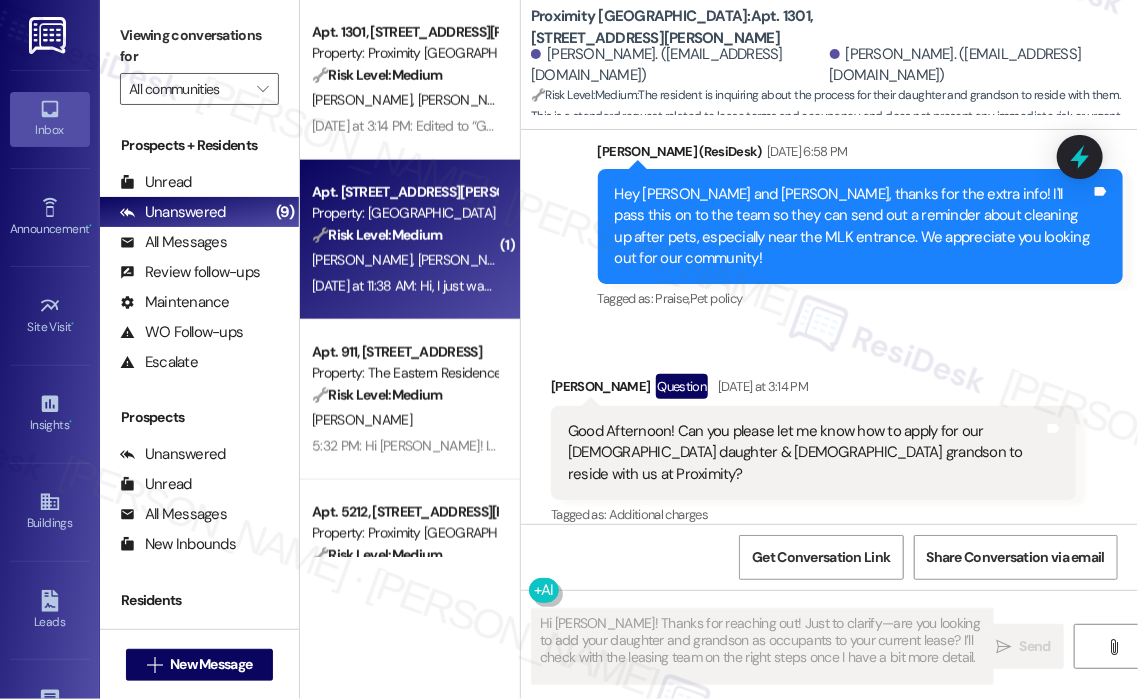 scroll, scrollTop: 0, scrollLeft: 0, axis: both 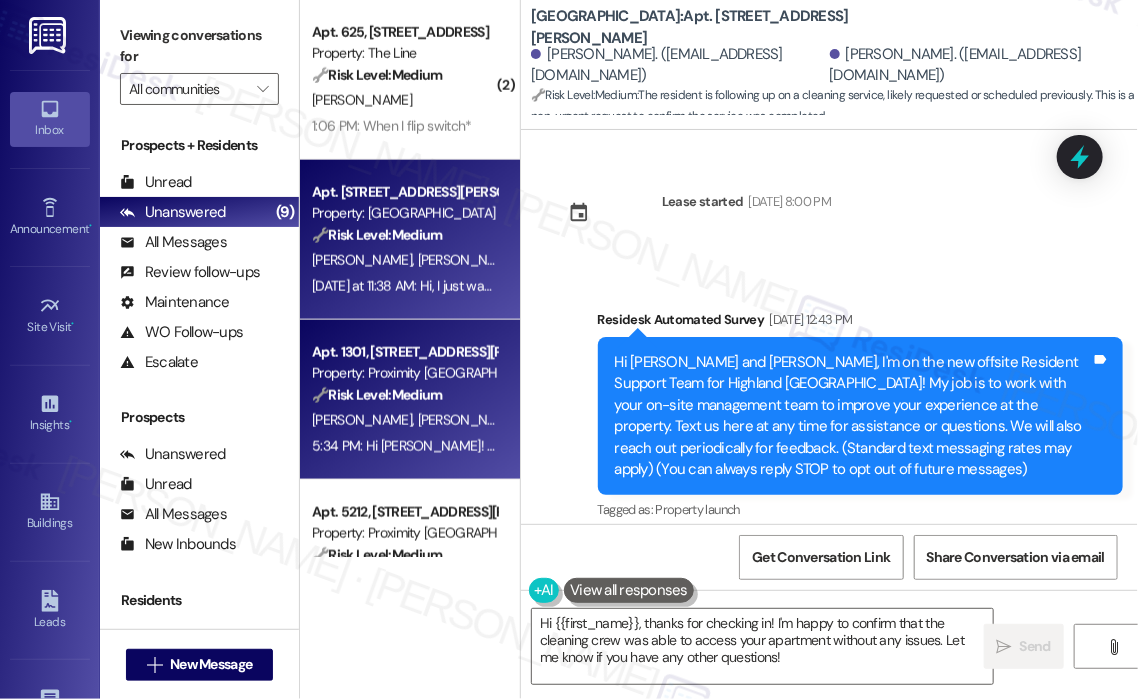 click on "Apt. 1301, [STREET_ADDRESS][PERSON_NAME]" at bounding box center [404, 352] 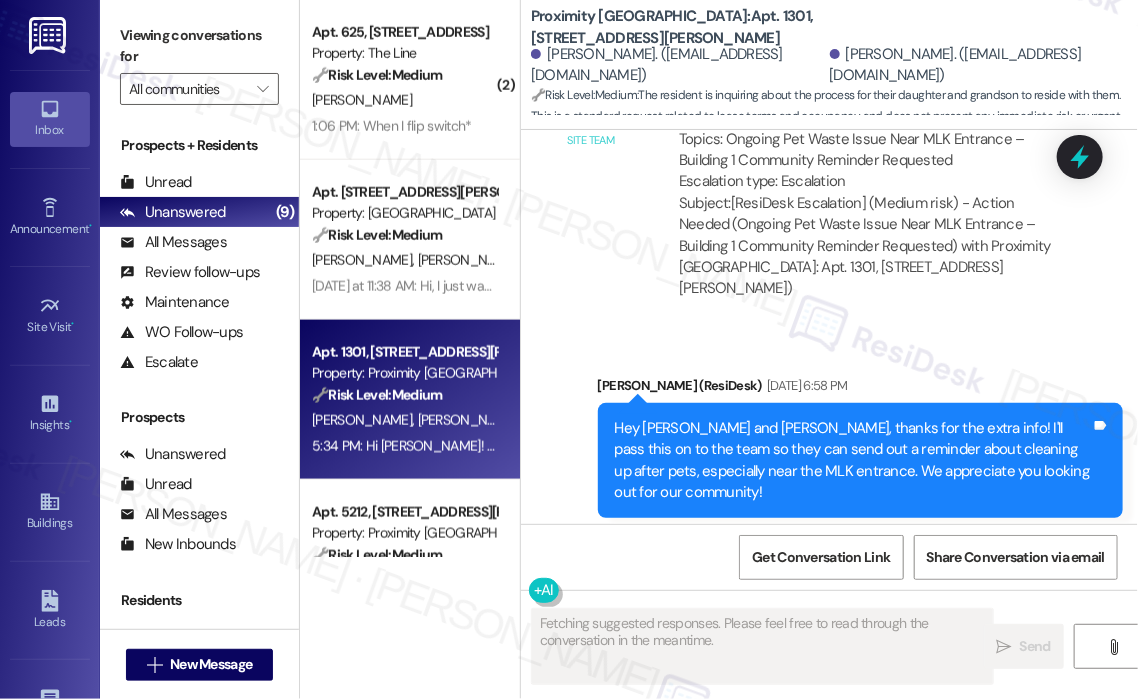scroll, scrollTop: 3597, scrollLeft: 0, axis: vertical 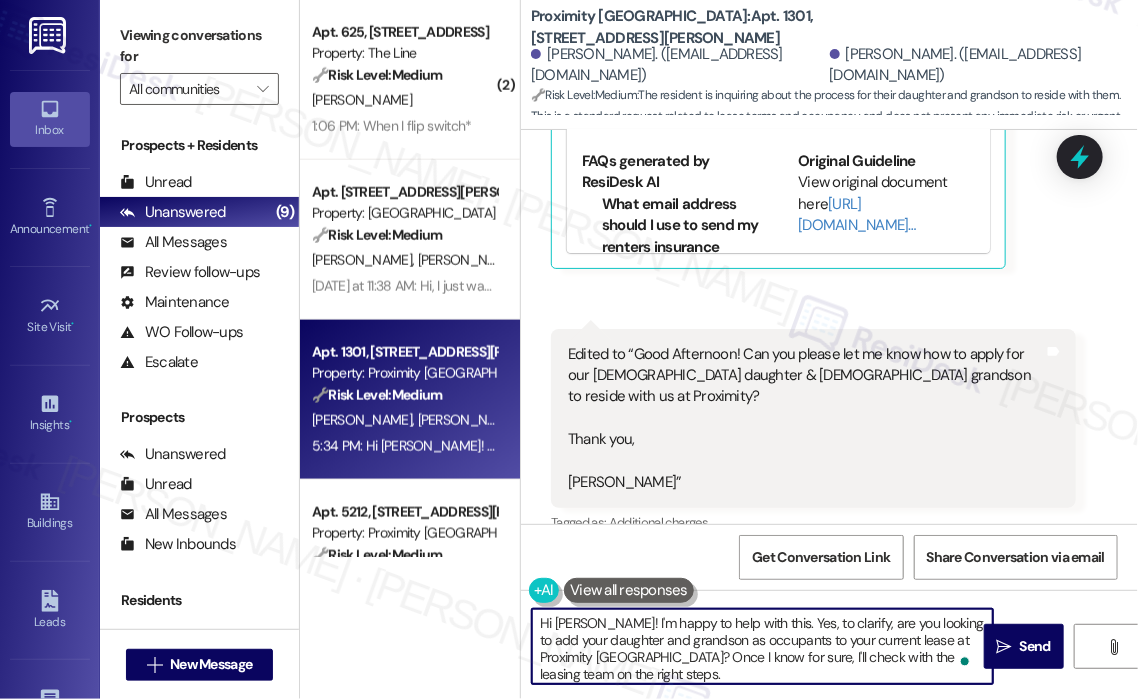 drag, startPoint x: 714, startPoint y: 674, endPoint x: 892, endPoint y: 487, distance: 258.17242 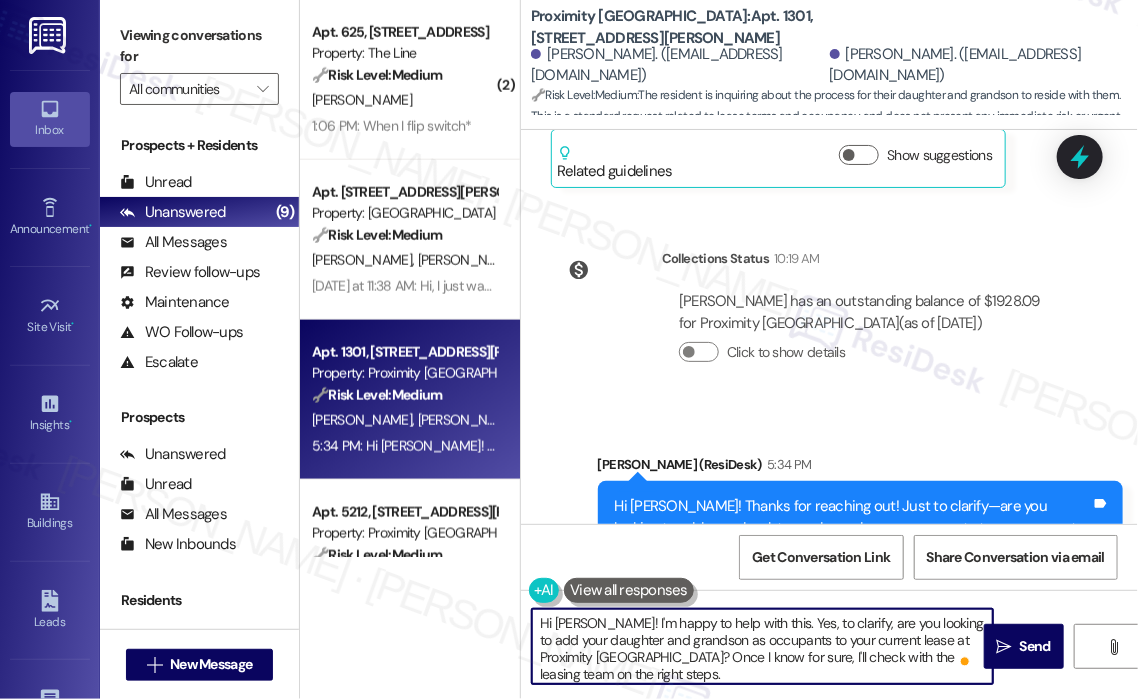 scroll, scrollTop: 4015, scrollLeft: 0, axis: vertical 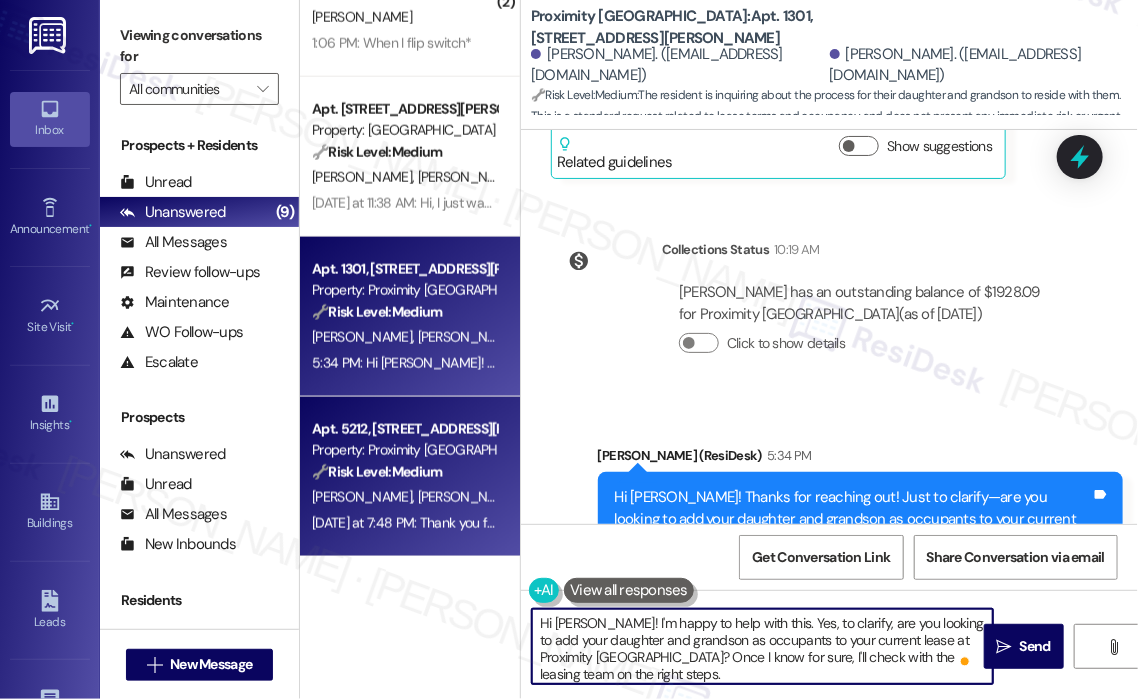 click on "🔧  Risk Level:  Medium" at bounding box center (377, 472) 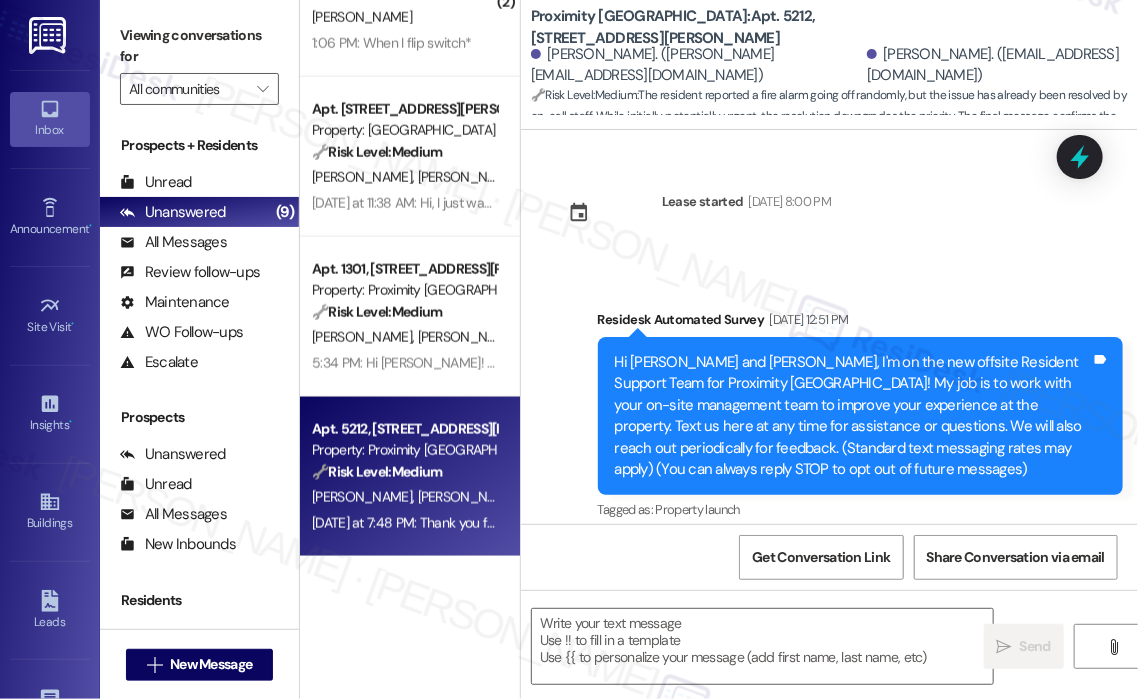 scroll, scrollTop: 8320, scrollLeft: 0, axis: vertical 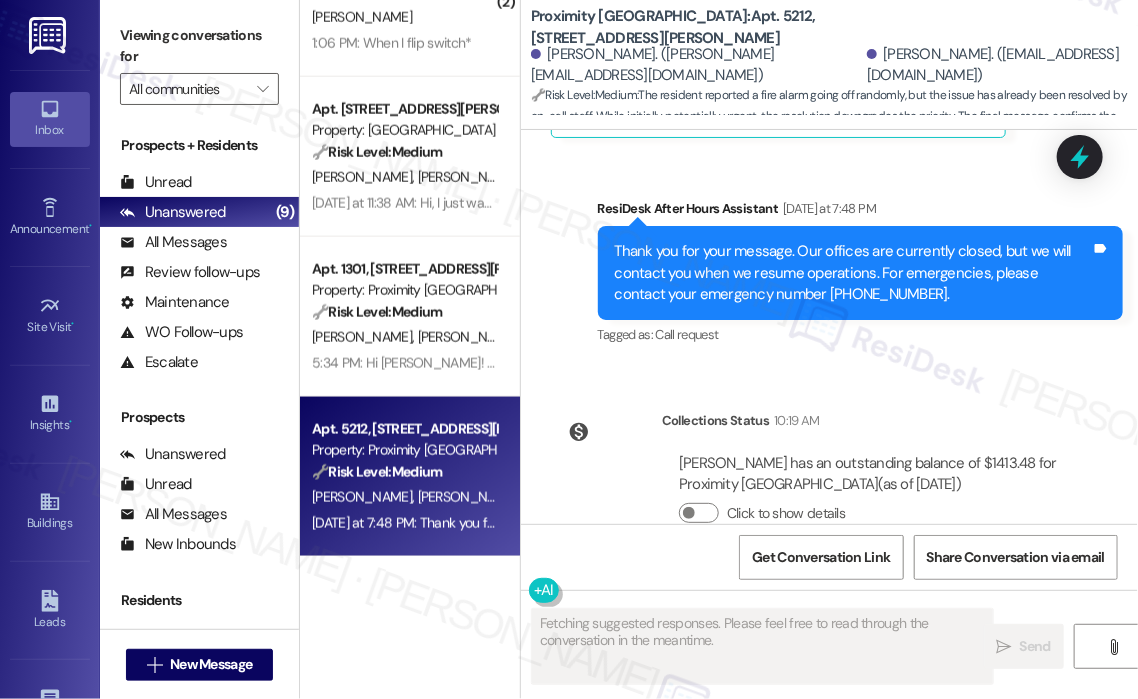 click on "Collections Status 10:19 AM" at bounding box center [869, 424] 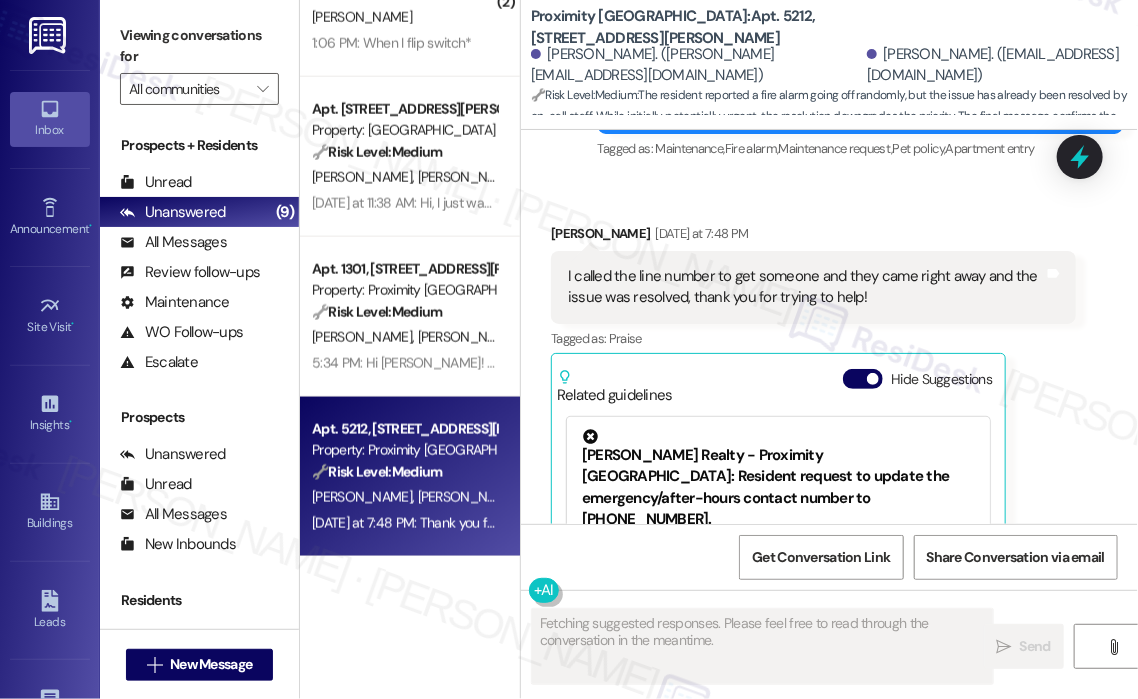 scroll, scrollTop: 7720, scrollLeft: 0, axis: vertical 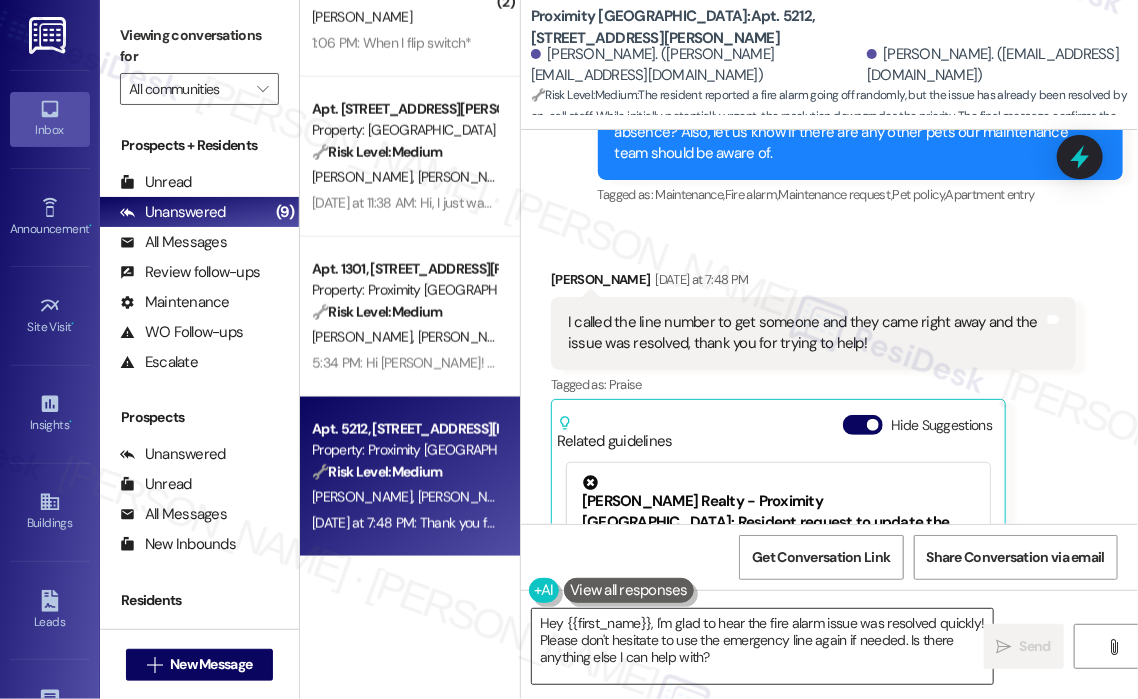click on "Hey {{first_name}}, I'm glad to hear the fire alarm issue was resolved quickly! Please don't hesitate to use the emergency line again if needed. Is there anything else I can help with?" at bounding box center [762, 646] 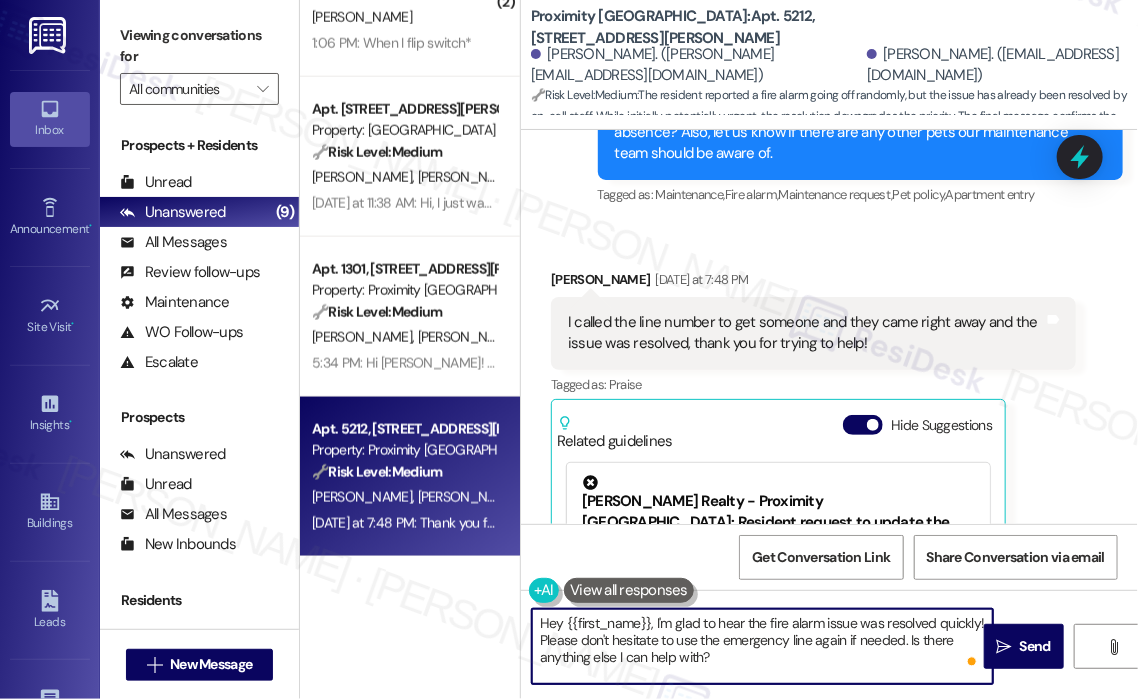 drag, startPoint x: 911, startPoint y: 634, endPoint x: 924, endPoint y: 681, distance: 48.76474 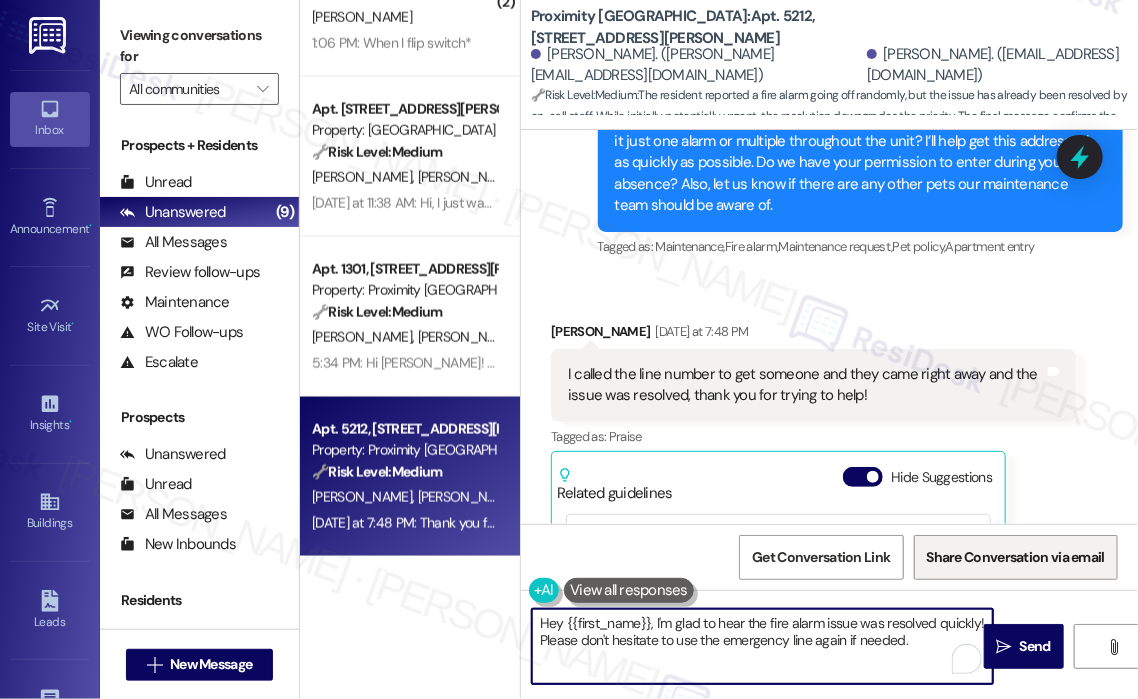 scroll, scrollTop: 7820, scrollLeft: 0, axis: vertical 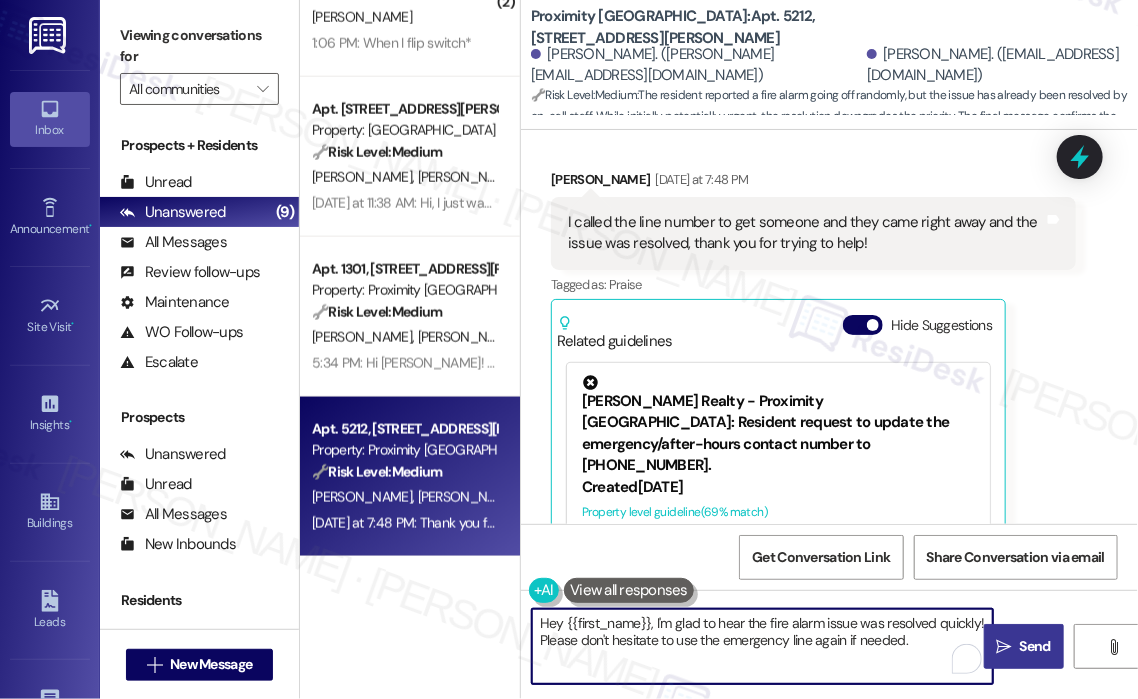 type on "Hey {{first_name}}, I'm glad to hear the fire alarm issue was resolved quickly! Please don't hesitate to use the emergency line again if needed." 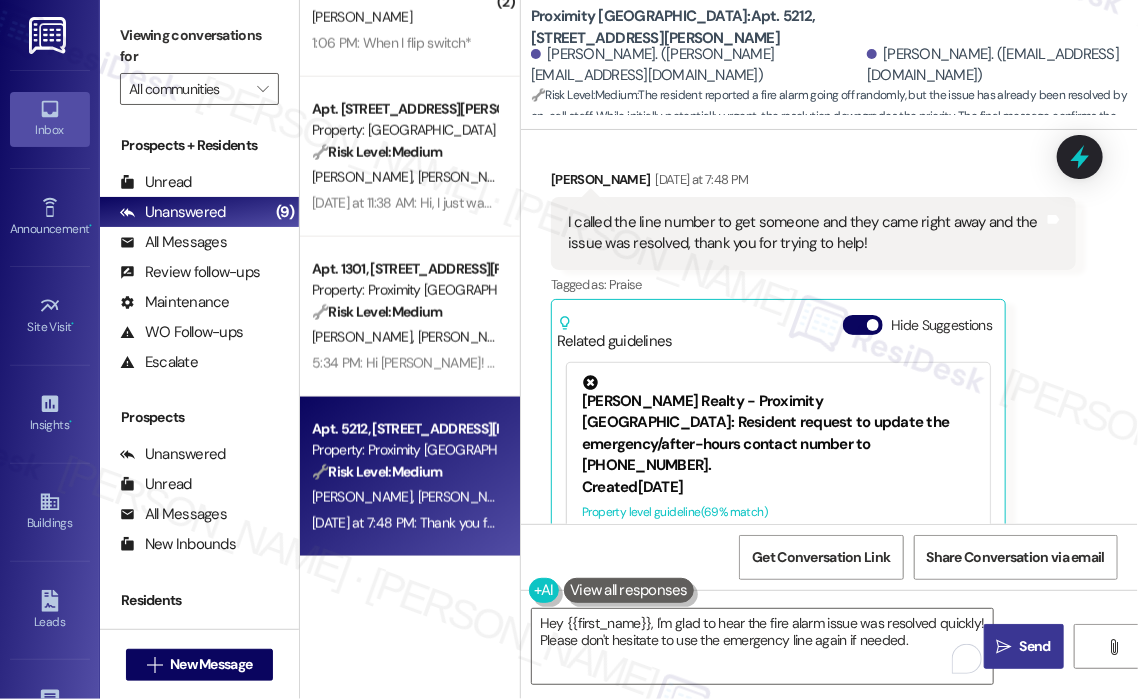 click on "Send" at bounding box center (1035, 646) 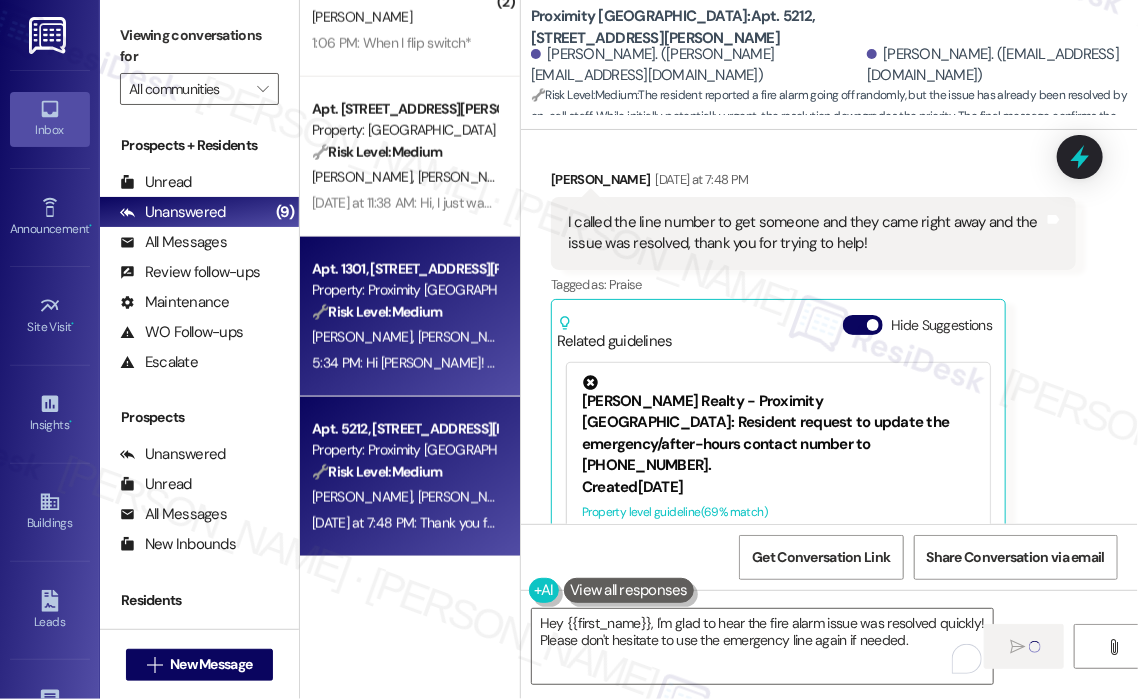 scroll, scrollTop: 7903, scrollLeft: 0, axis: vertical 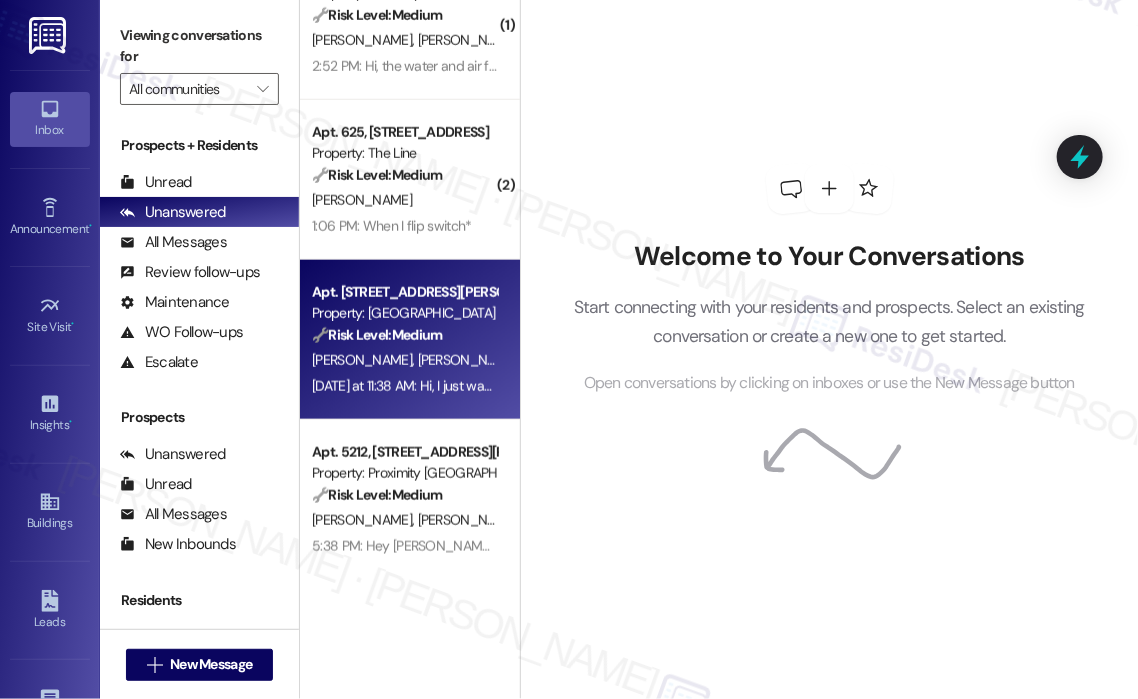 click on "Yesterday at 11:38 AM: Hi, I just wanted to make sure the cleaning crew got in ok to clean. Thanks, Cyndi  Yesterday at 11:38 AM: Hi, I just wanted to make sure the cleaning crew got in ok to clean. Thanks, Cyndi" at bounding box center [631, 386] 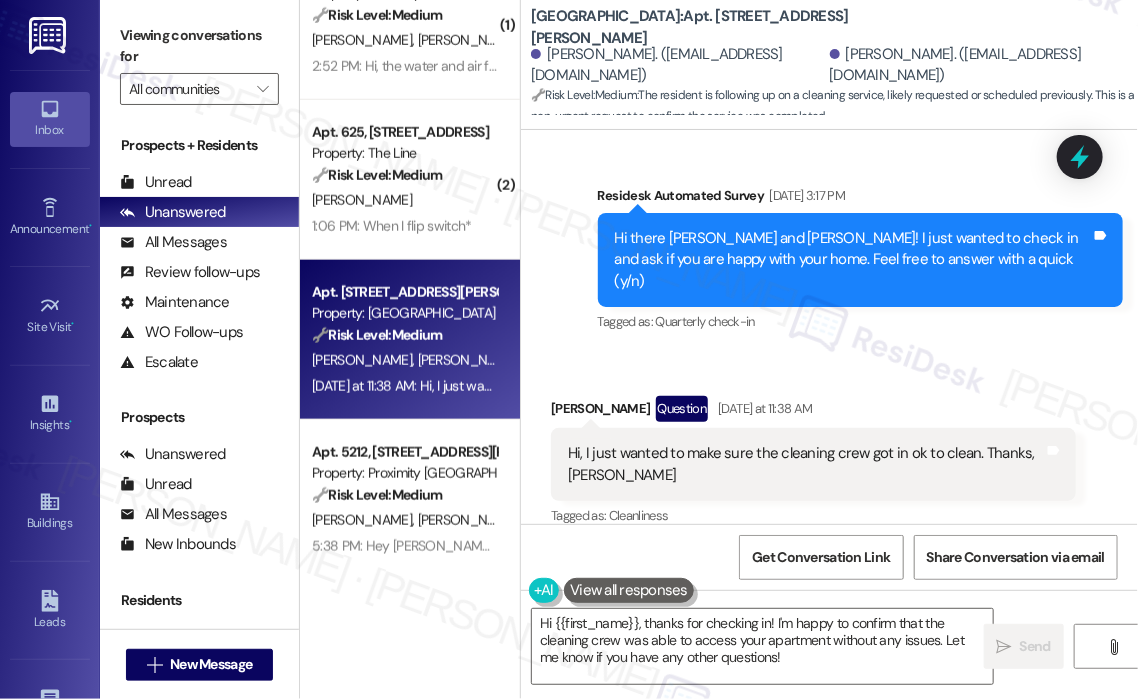 scroll, scrollTop: 400, scrollLeft: 0, axis: vertical 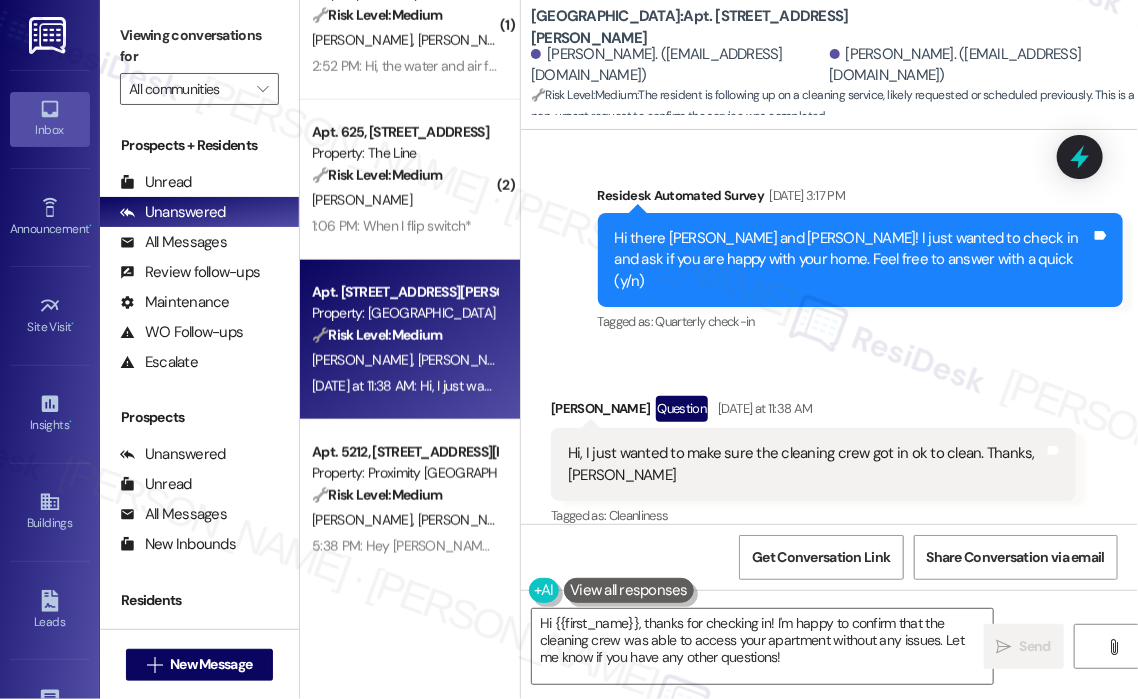 click on "Received via SMS Cynthia Chamblee Question Yesterday at 11:38 AM Hi, I just wanted to make sure the cleaning crew got in ok to clean. Thanks, Cyndi  Tags and notes Tagged as:   Cleanliness Click to highlight conversations about Cleanliness" at bounding box center (829, 448) 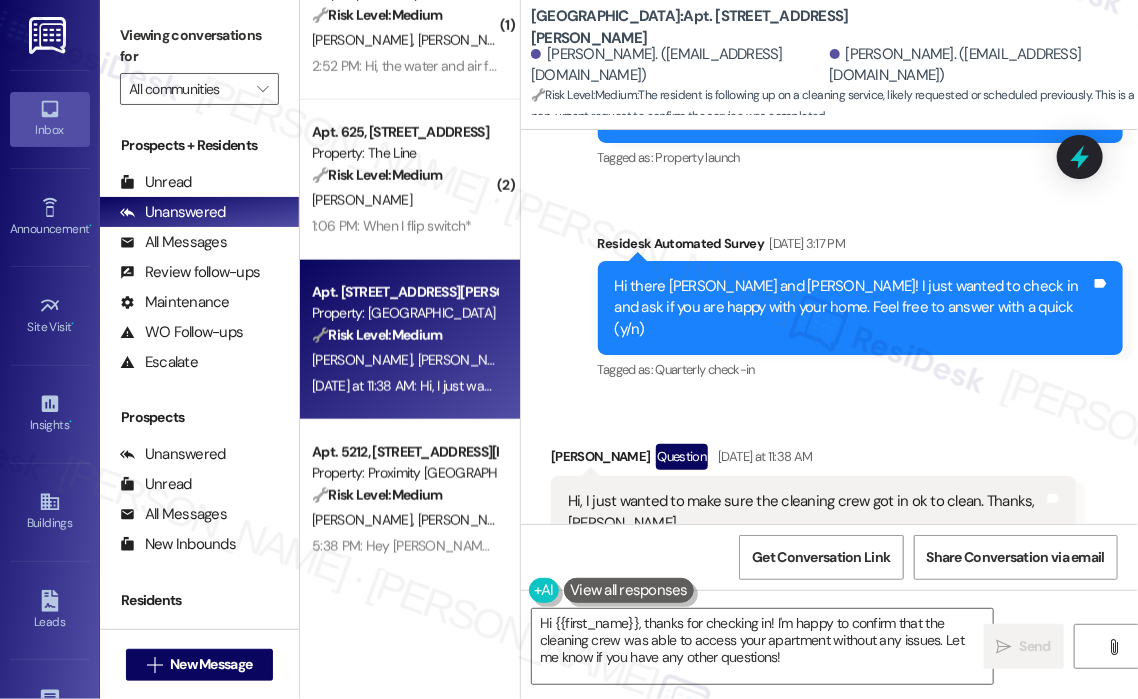 scroll, scrollTop: 400, scrollLeft: 0, axis: vertical 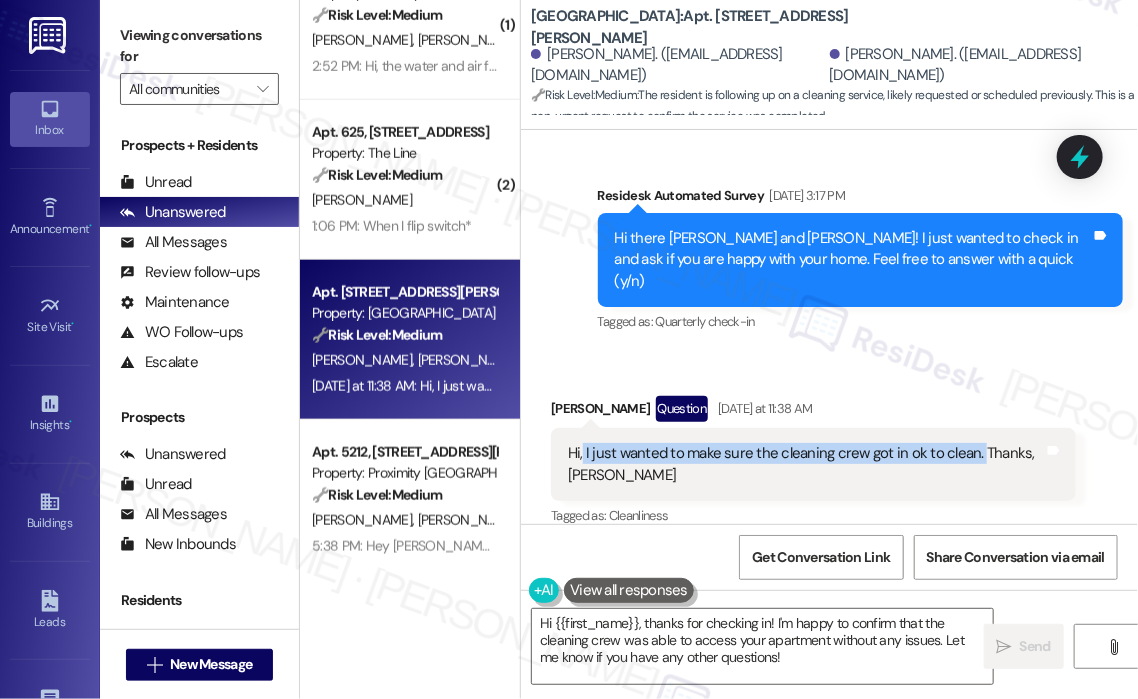 drag, startPoint x: 973, startPoint y: 434, endPoint x: 583, endPoint y: 431, distance: 390.01154 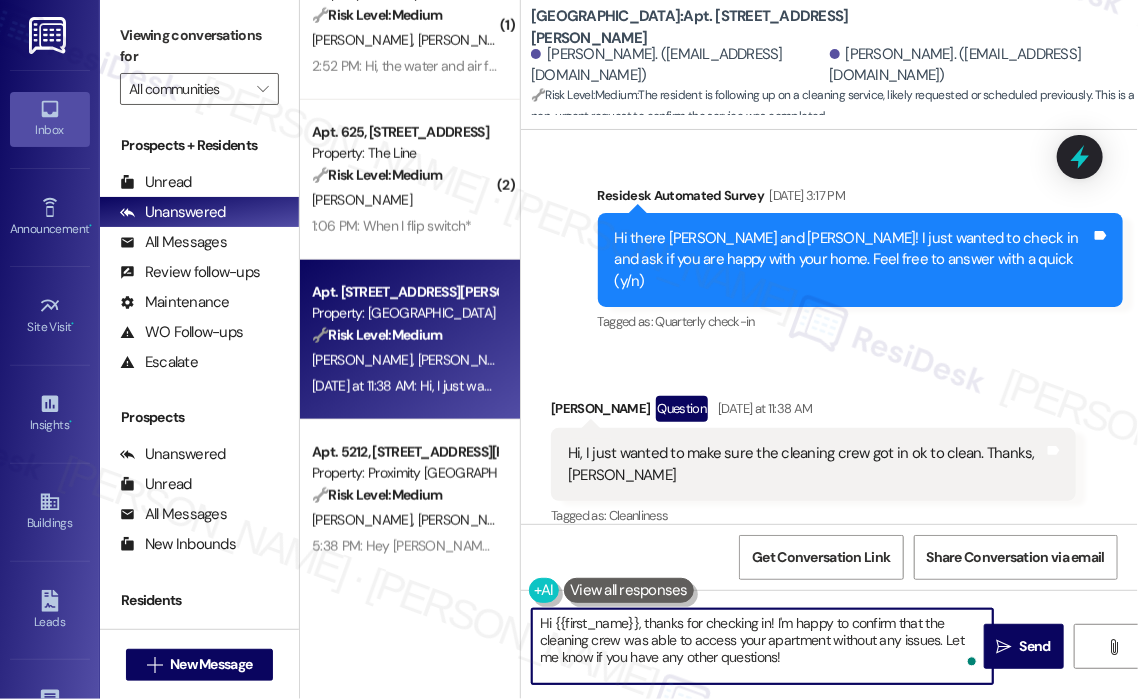 drag, startPoint x: 771, startPoint y: 658, endPoint x: 639, endPoint y: 624, distance: 136.30847 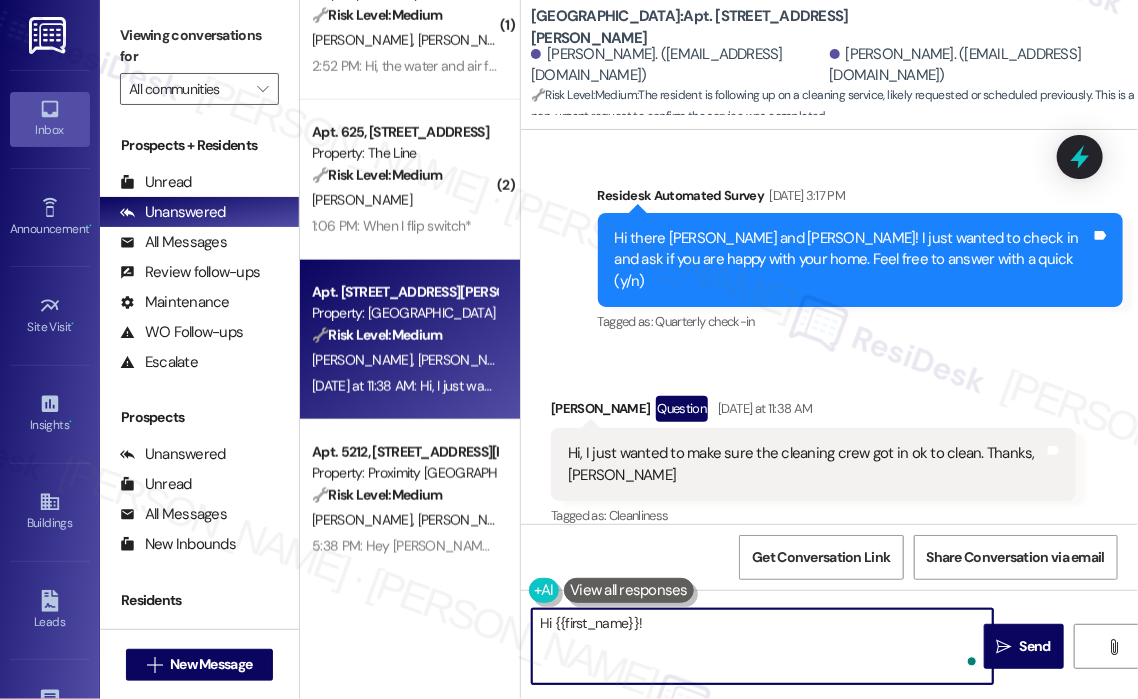paste on "Apologies for the delayed response. Just checking in—did you notice if the cleaning crew was able to get in and clean your home as planned? Let me know if everything went smoothly or if you need any follow-up." 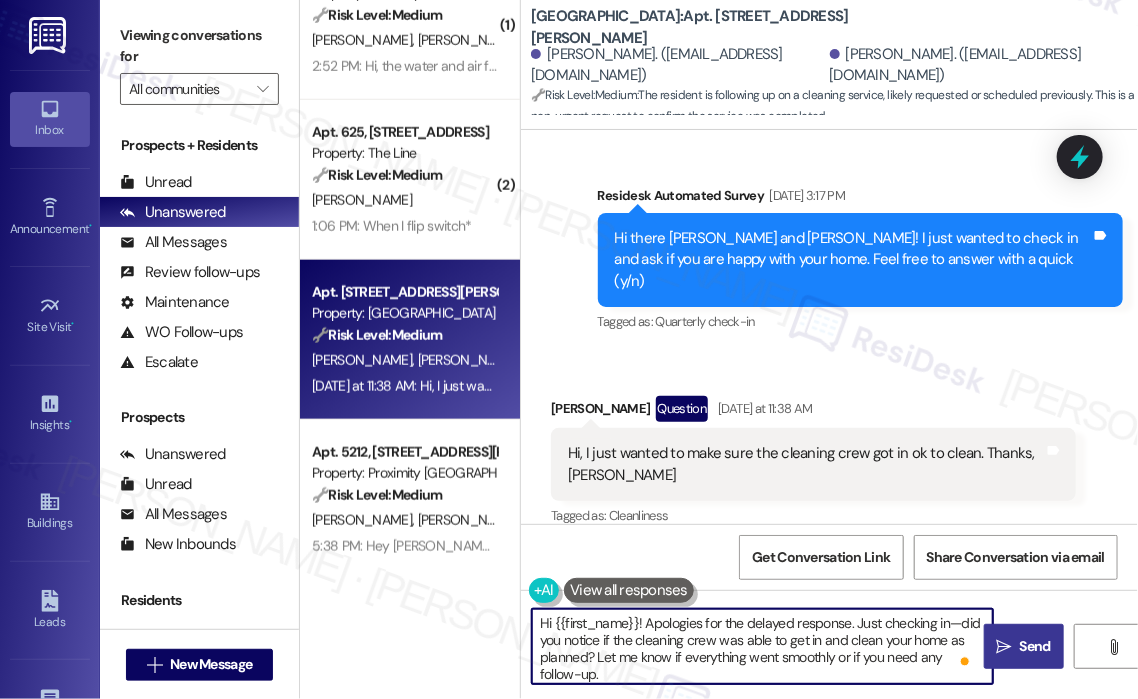 type on "Hi {{first_name}}! Apologies for the delayed response. Just checking in—did you notice if the cleaning crew was able to get in and clean your home as planned? Let me know if everything went smoothly or if you need any follow-up." 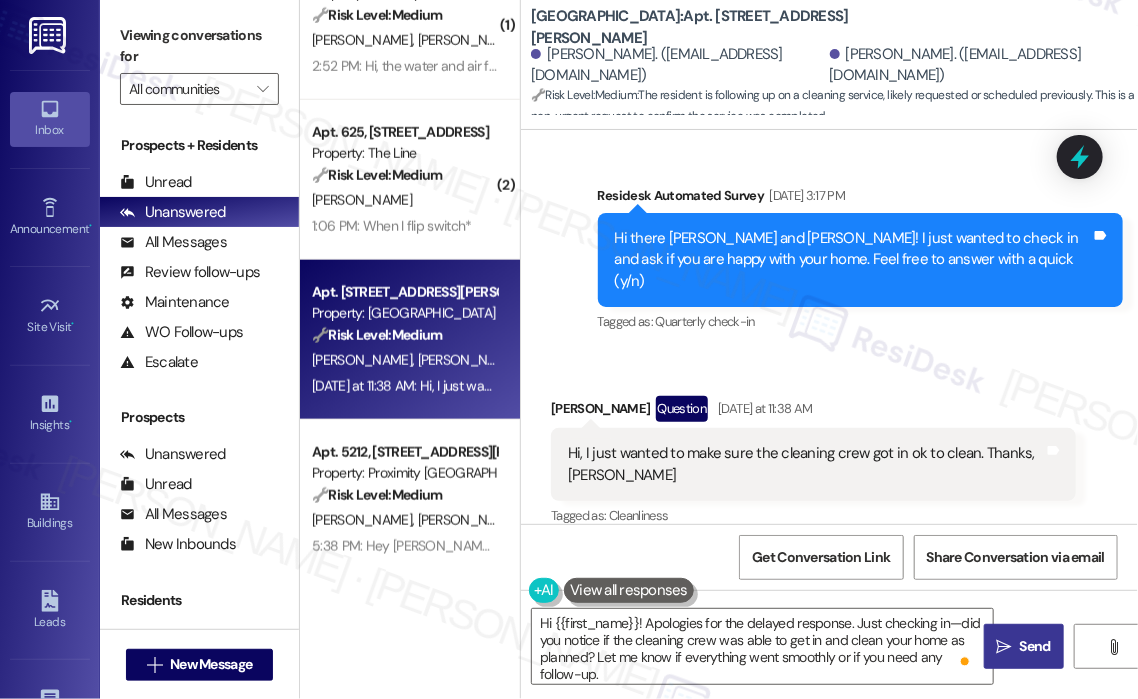click on "Send" at bounding box center [1035, 646] 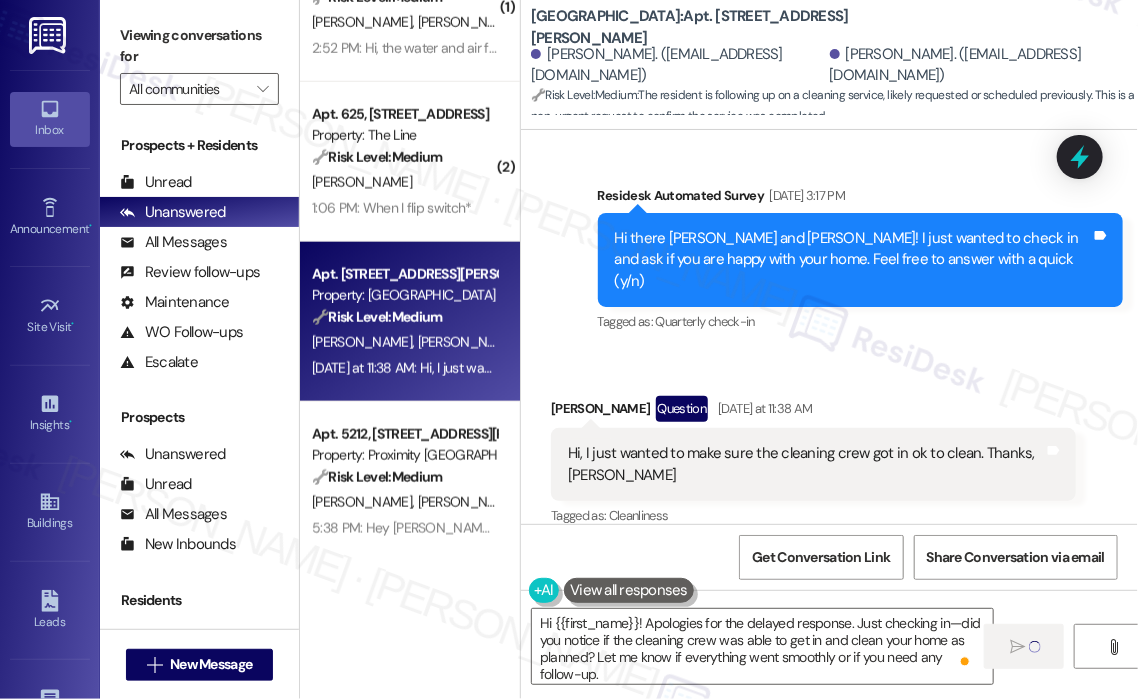 scroll, scrollTop: 723, scrollLeft: 0, axis: vertical 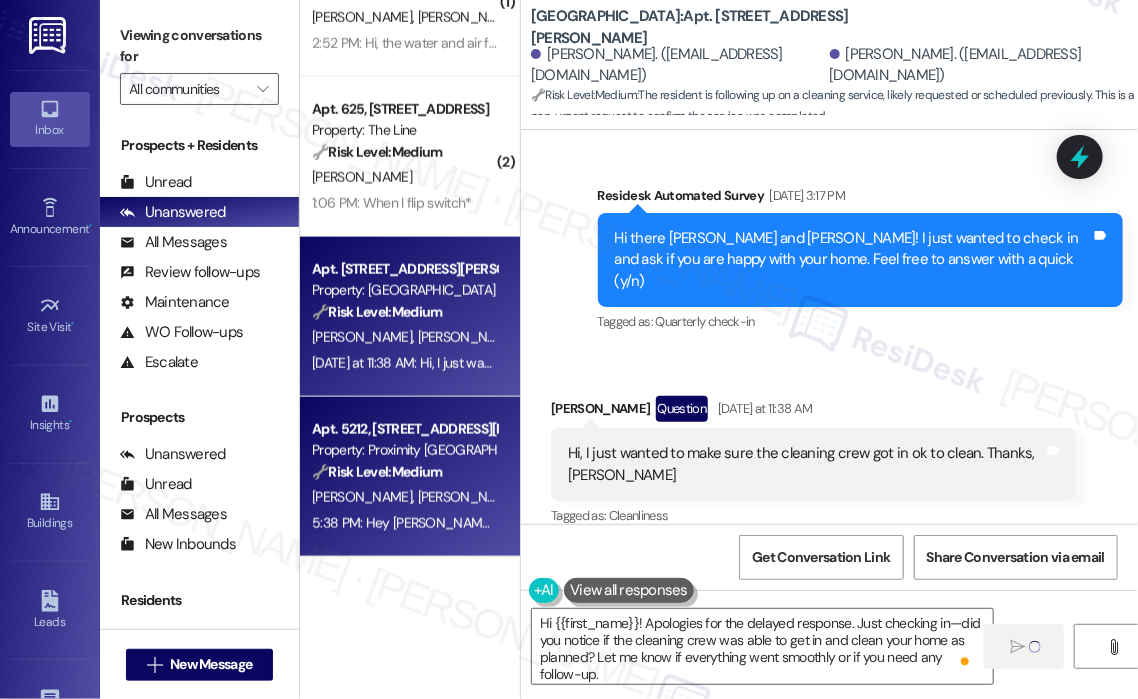 click on "🔧  Risk Level:  Medium The resident reported a fire alarm going off randomly, but the issue has already been resolved by on-call staff. While initially potentially urgent, the resolution downgrades the priority. The final message confirms the resolution." at bounding box center [404, 472] 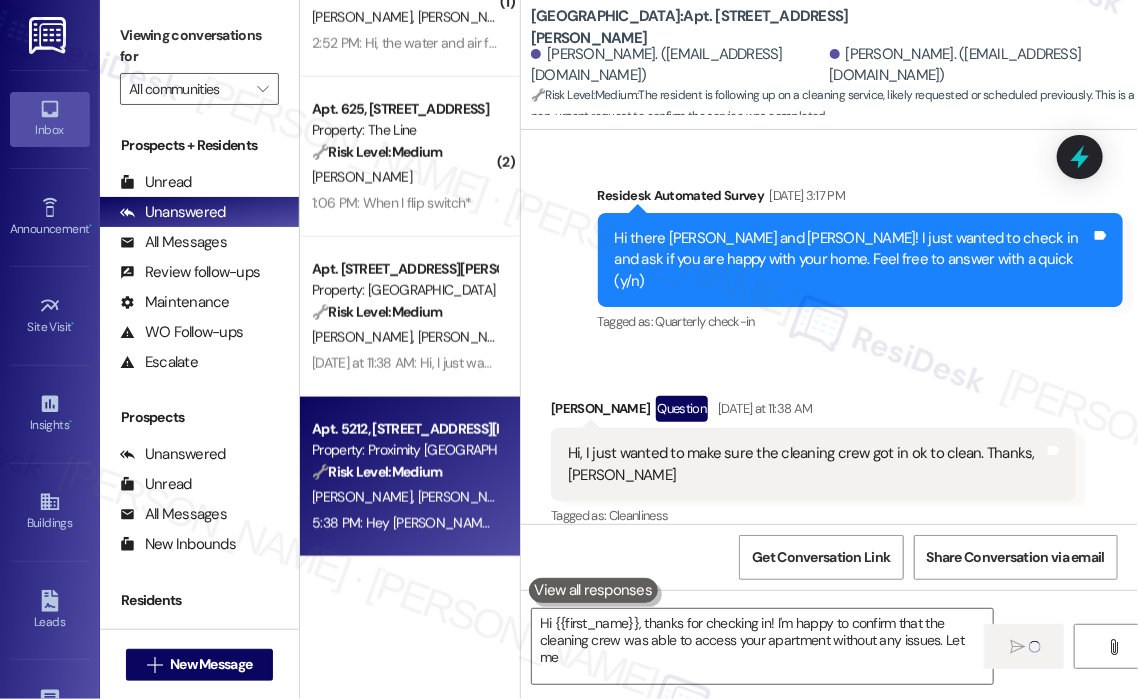type on "Hi {{first_name}}, thanks for checking in! I'm happy to confirm that the cleaning crew was able to access your apartment without any issues. Let me know" 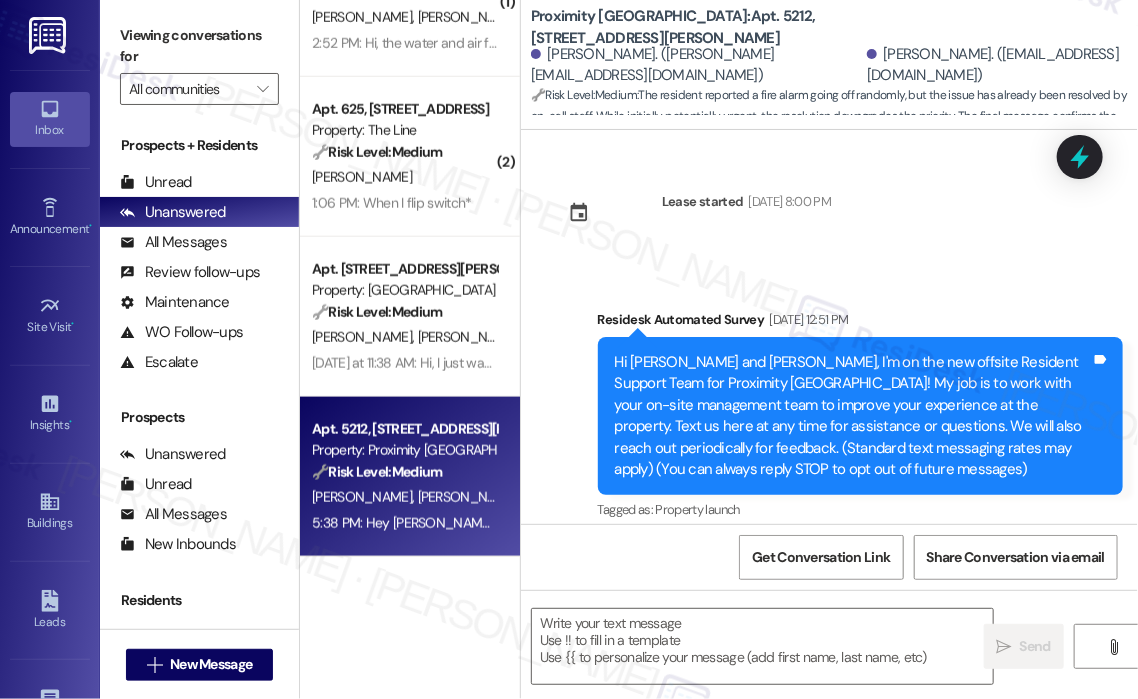 scroll, scrollTop: 8511, scrollLeft: 0, axis: vertical 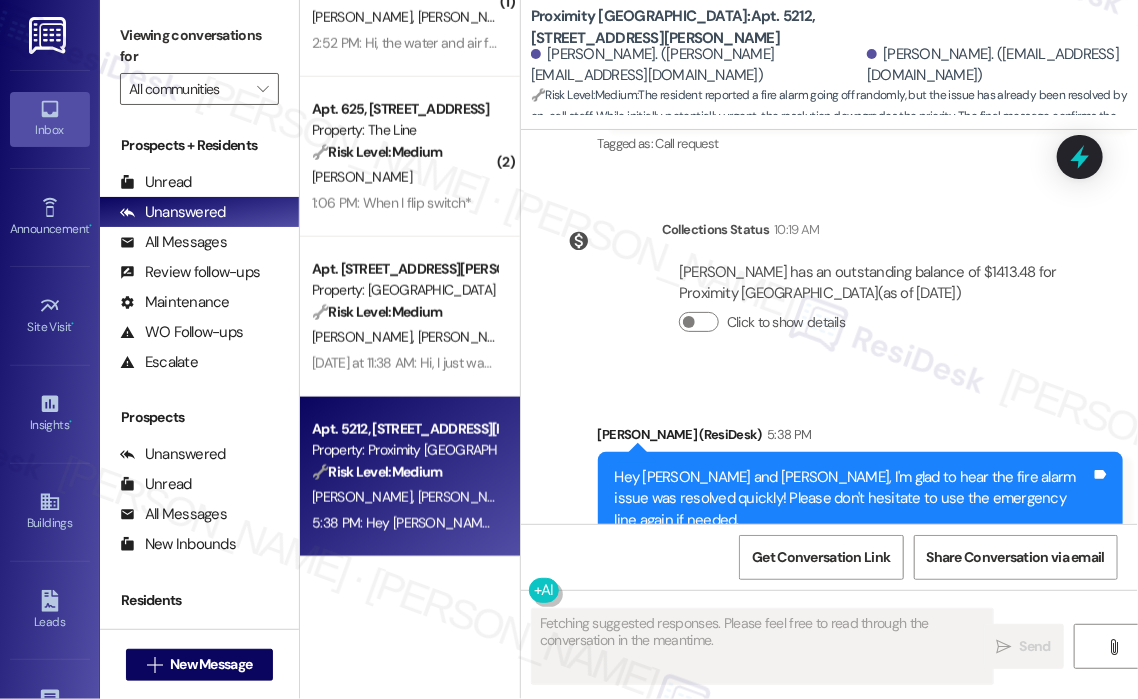 click on "Collections Status 10:19 AM Meghan Turney has an outstanding balance of $1413.48 for Proximity New Bern  (as of Jul 30, 2025) Click to show details" at bounding box center [813, 291] 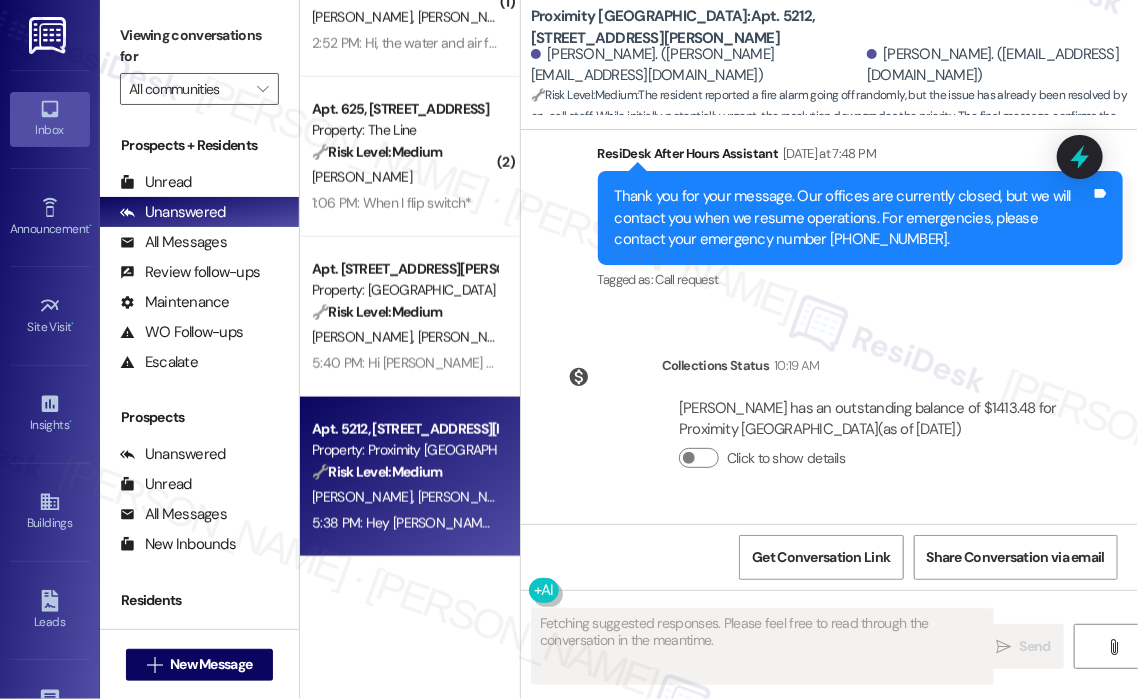 scroll, scrollTop: 8212, scrollLeft: 0, axis: vertical 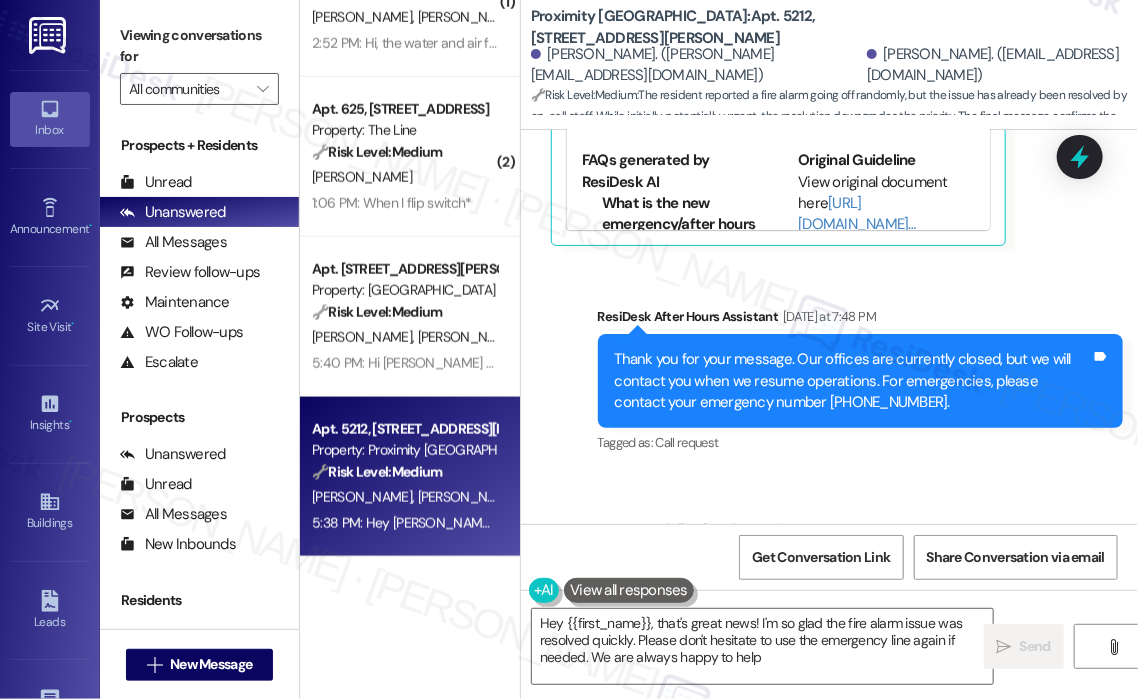 type on "Hey {{first_name}}, that's great news! I'm so glad the fire alarm issue was resolved quickly. Please don't hesitate to use the emergency line again if needed. We are always happy to help!" 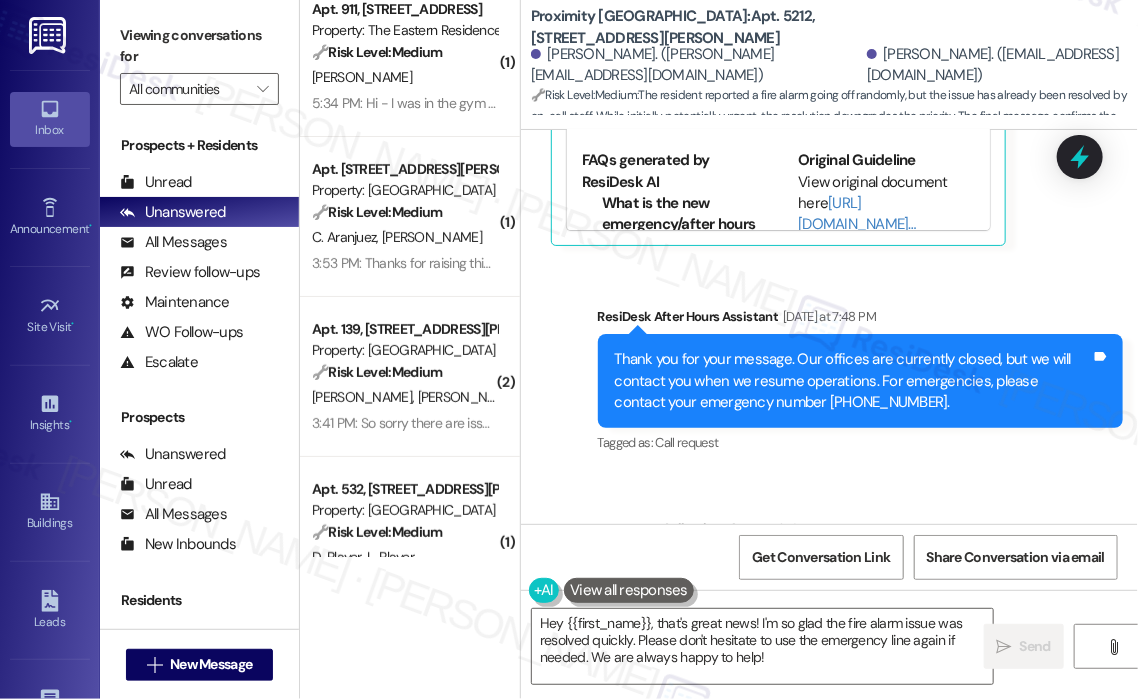 scroll, scrollTop: 0, scrollLeft: 0, axis: both 